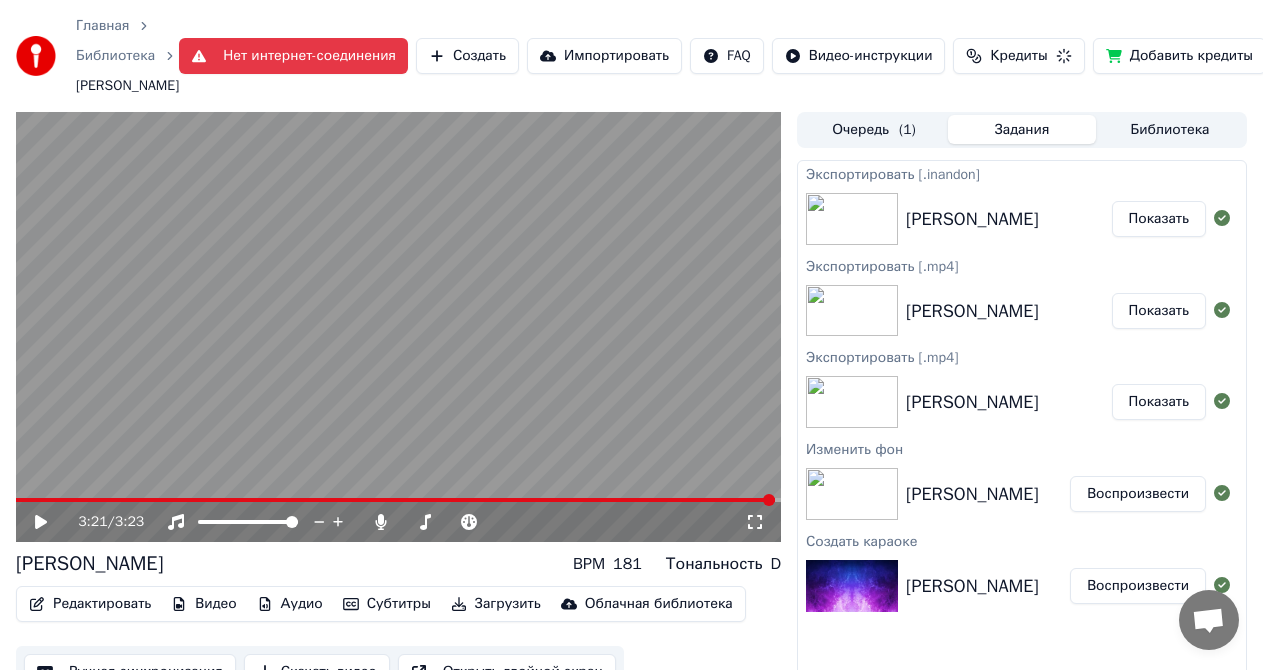 scroll, scrollTop: 59, scrollLeft: 0, axis: vertical 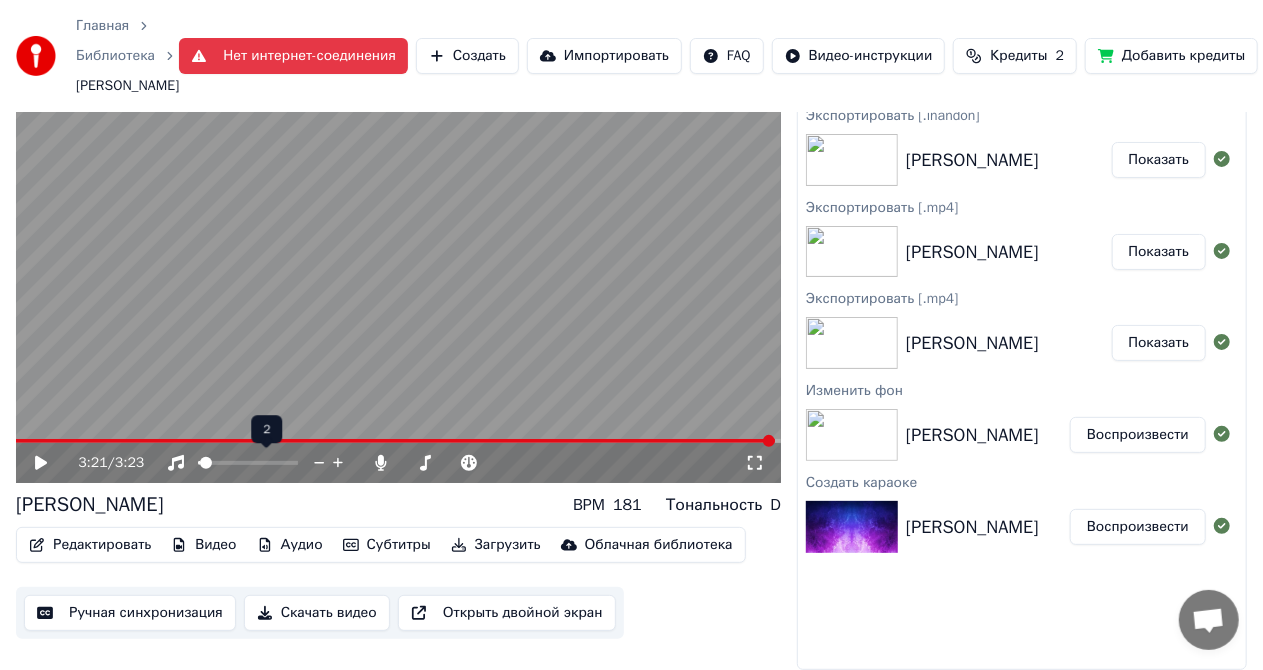 click at bounding box center (199, 463) 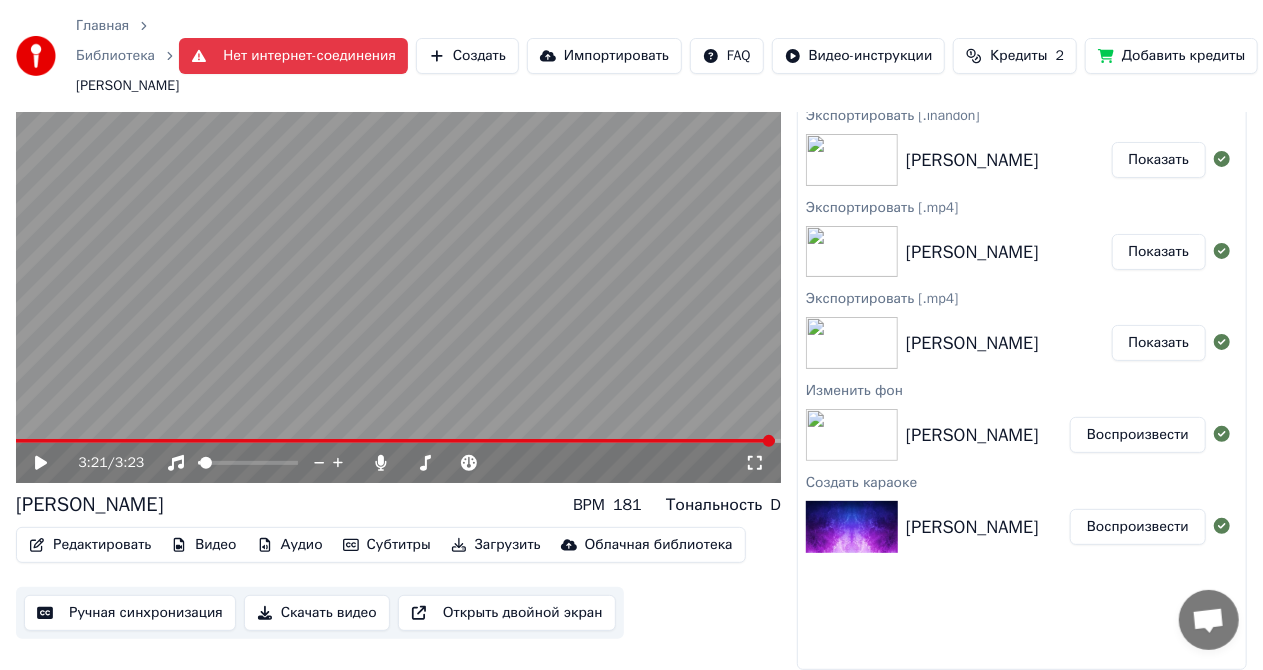 click on "3:21  /  3:23" at bounding box center [398, 463] 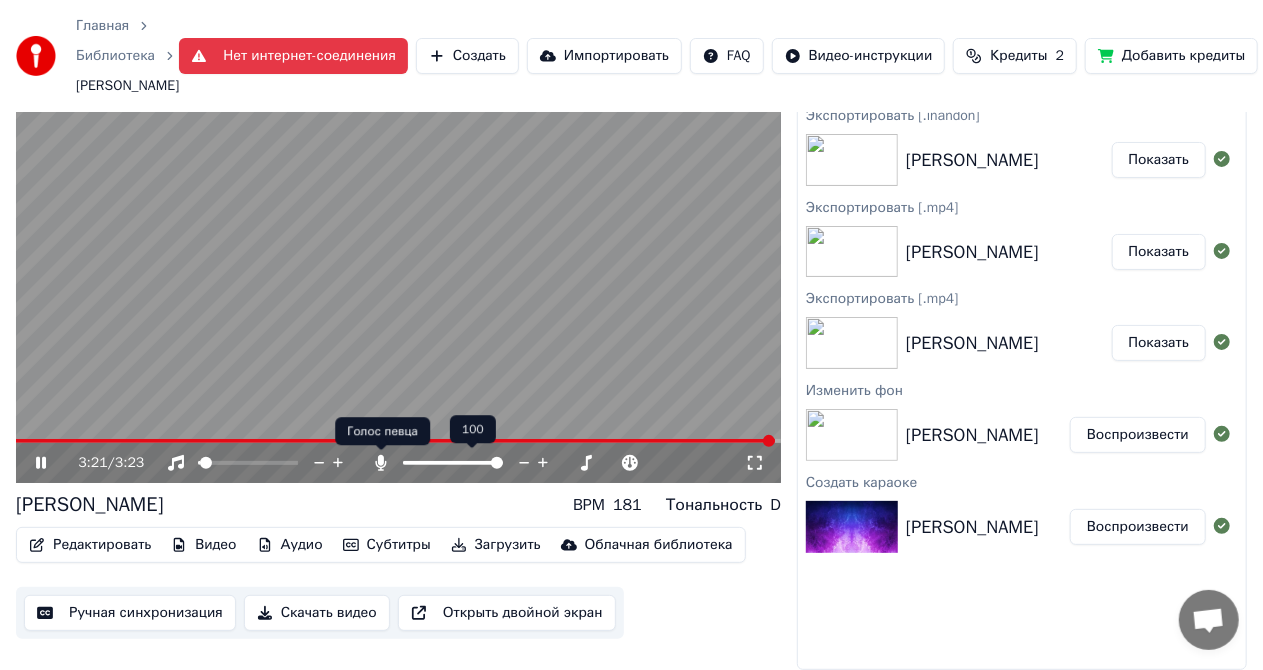 click 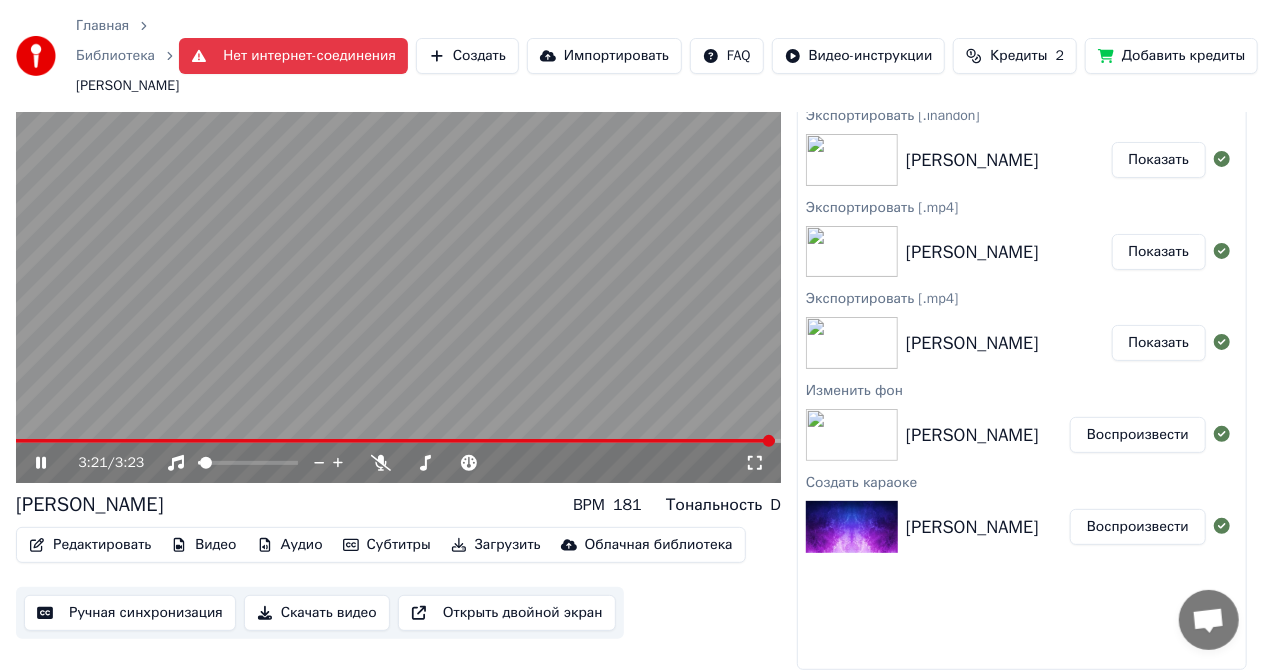 drag, startPoint x: 760, startPoint y: 470, endPoint x: 758, endPoint y: 488, distance: 18.110771 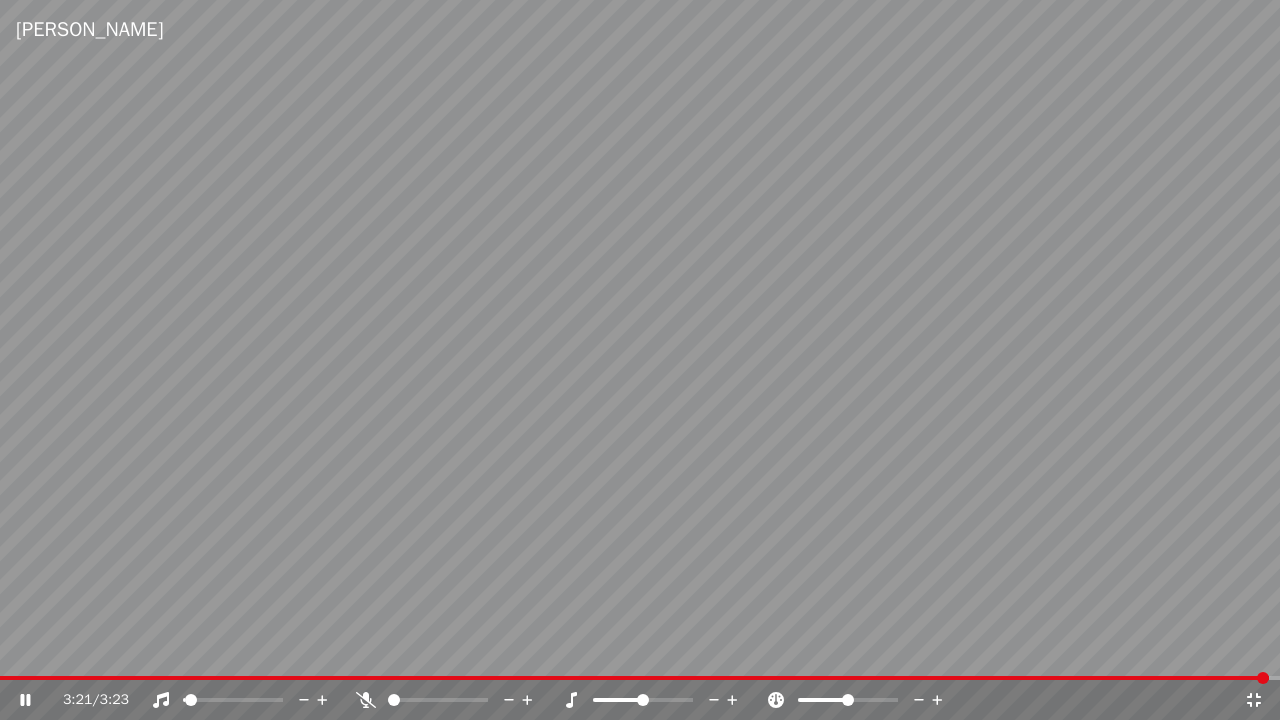 click at bounding box center [640, 360] 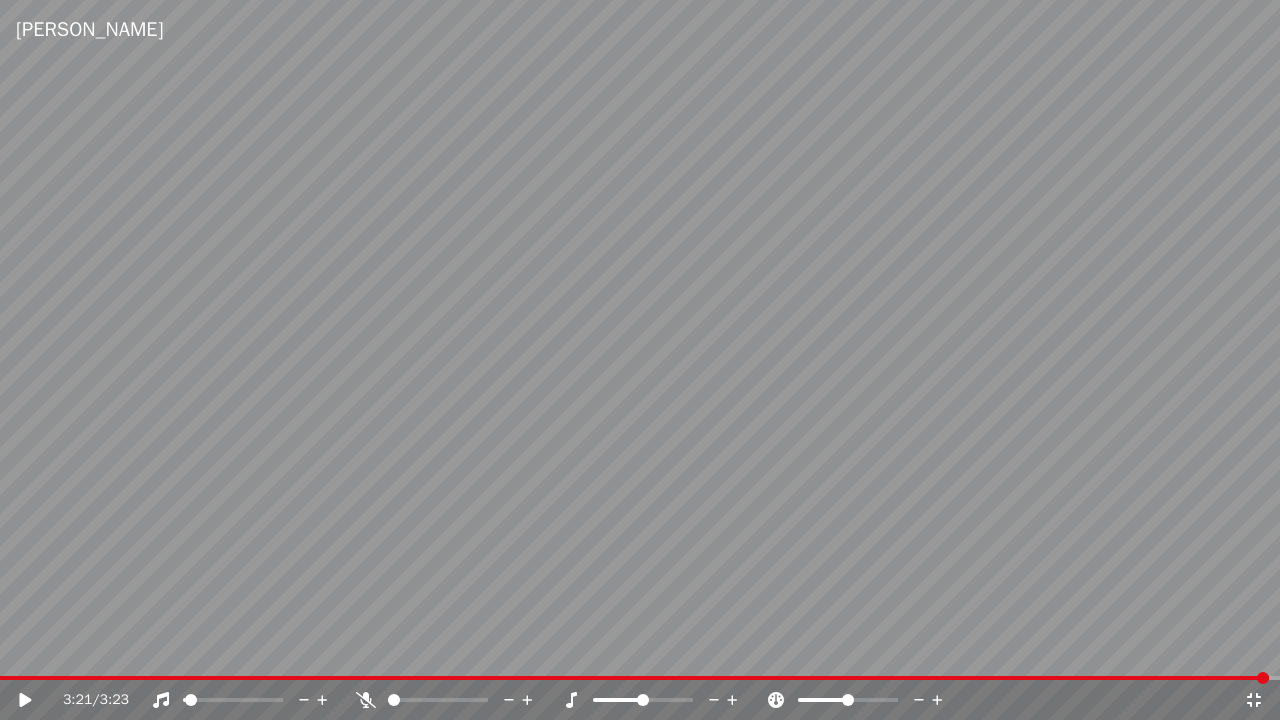 click 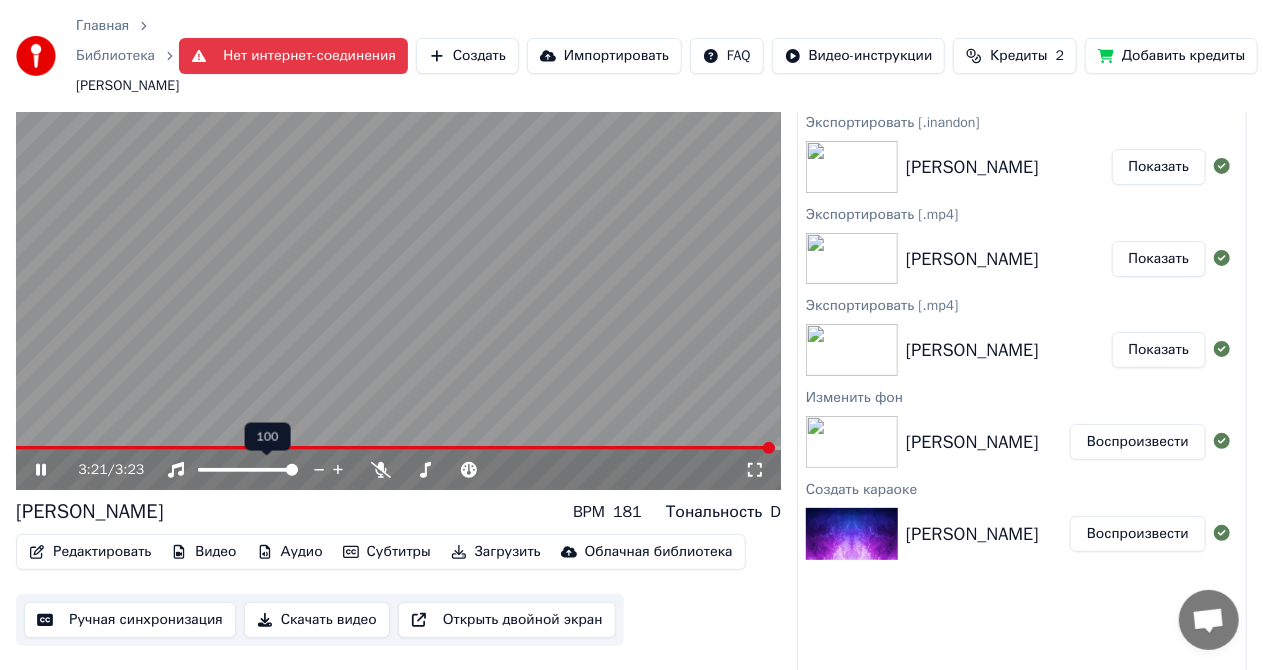 click at bounding box center (292, 470) 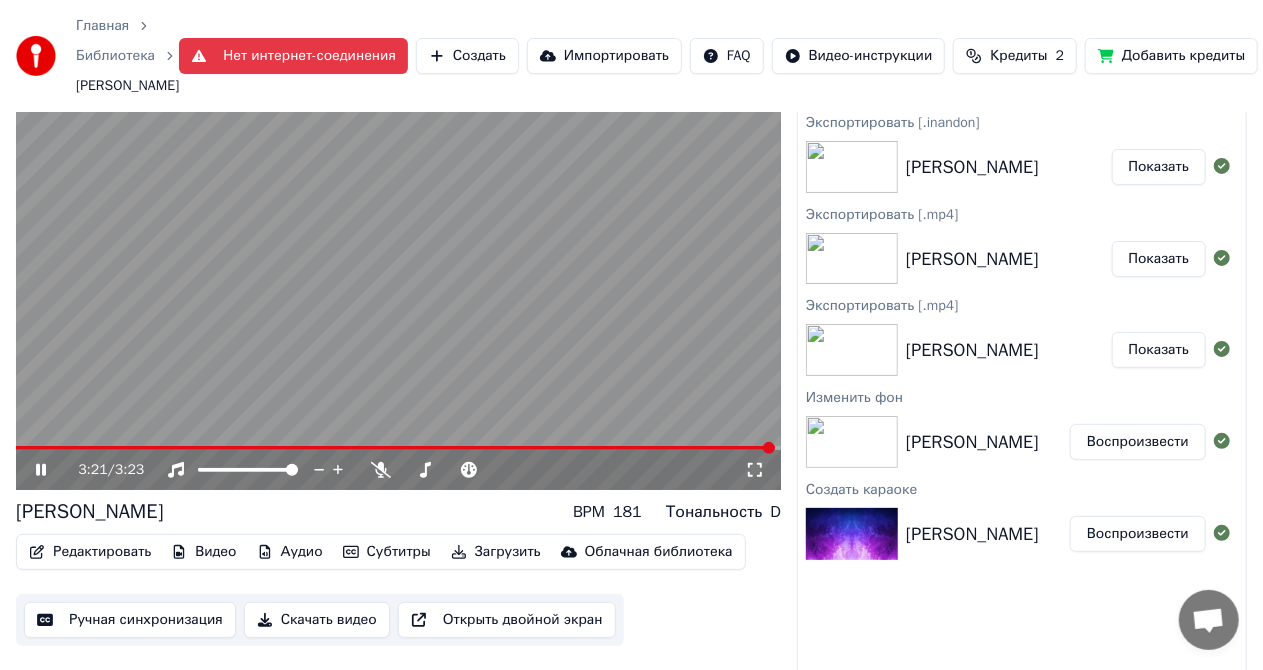 click at bounding box center (398, 275) 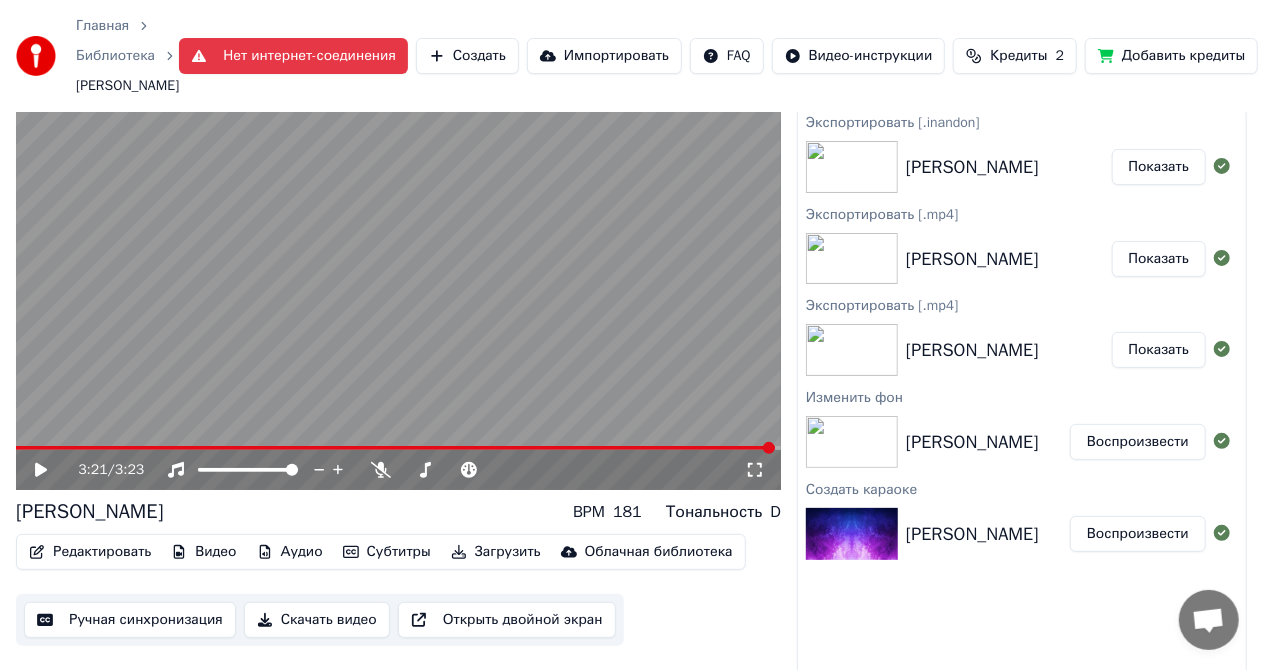 click at bounding box center [398, 275] 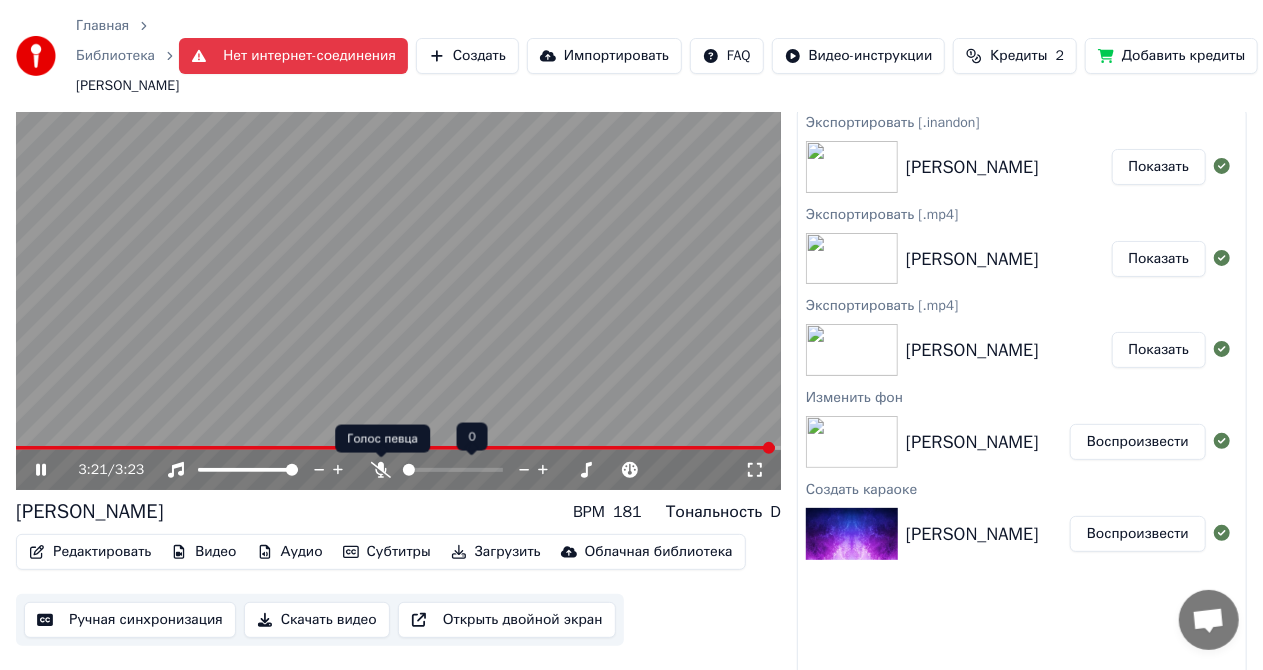 click 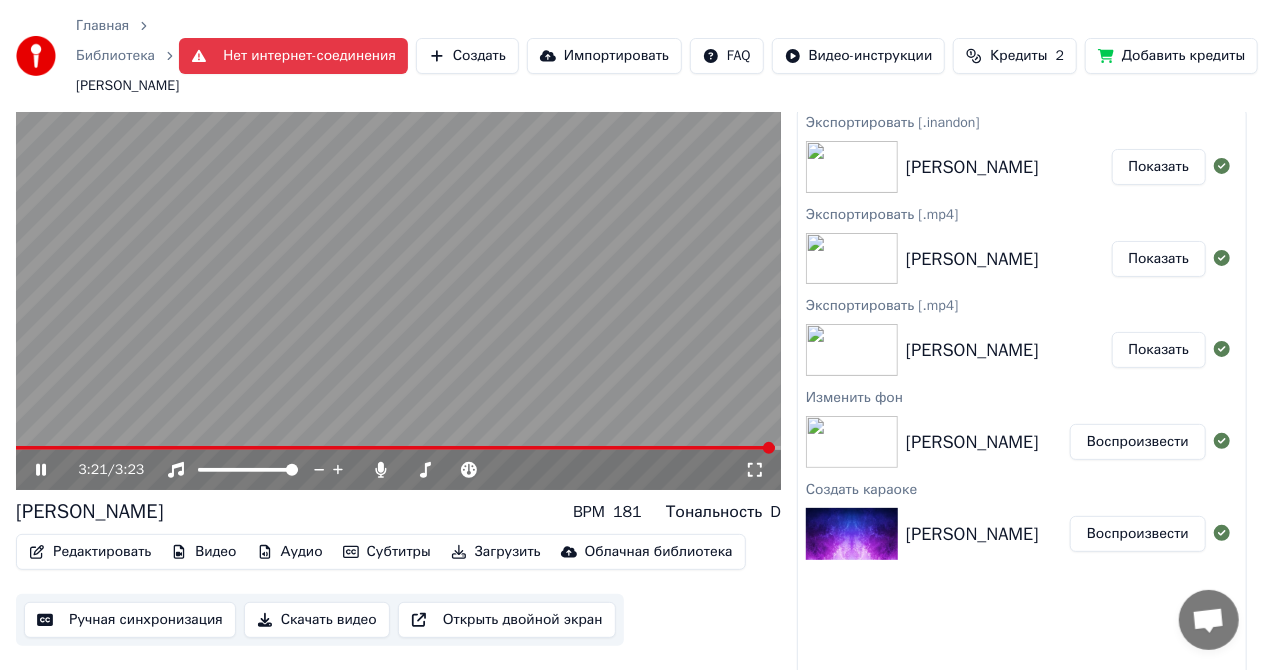 click on "Показать" at bounding box center [1159, 259] 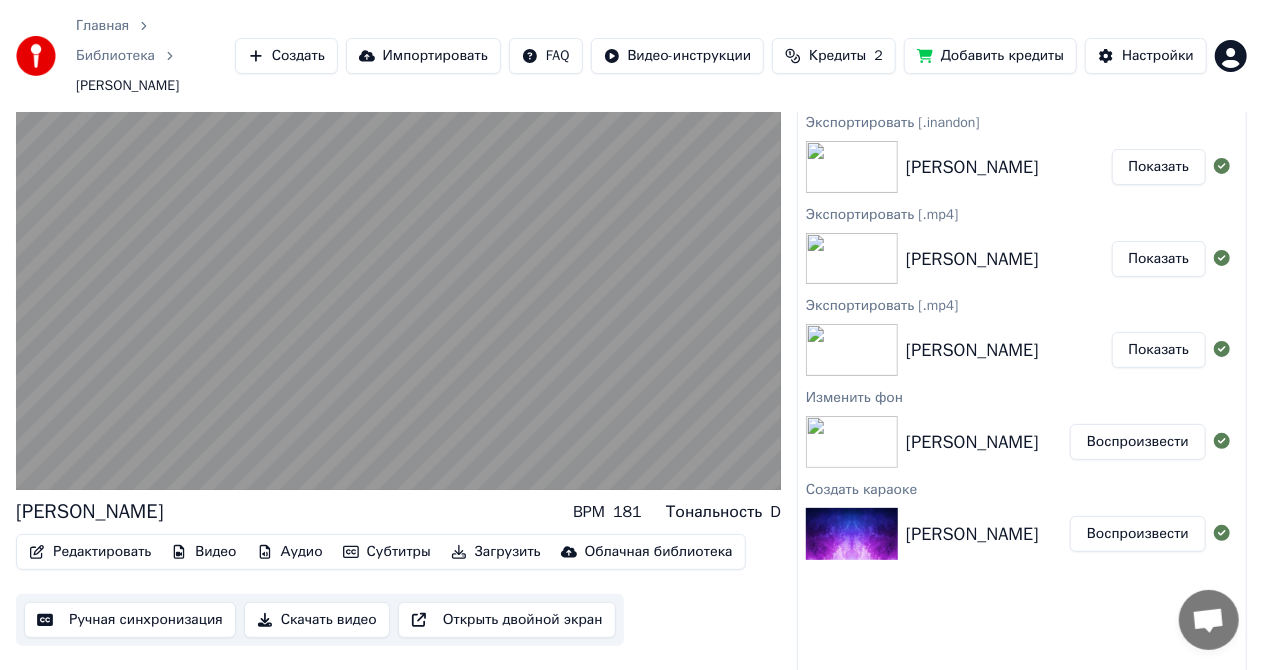 click on "[PERSON_NAME] Показать" at bounding box center [1022, 350] 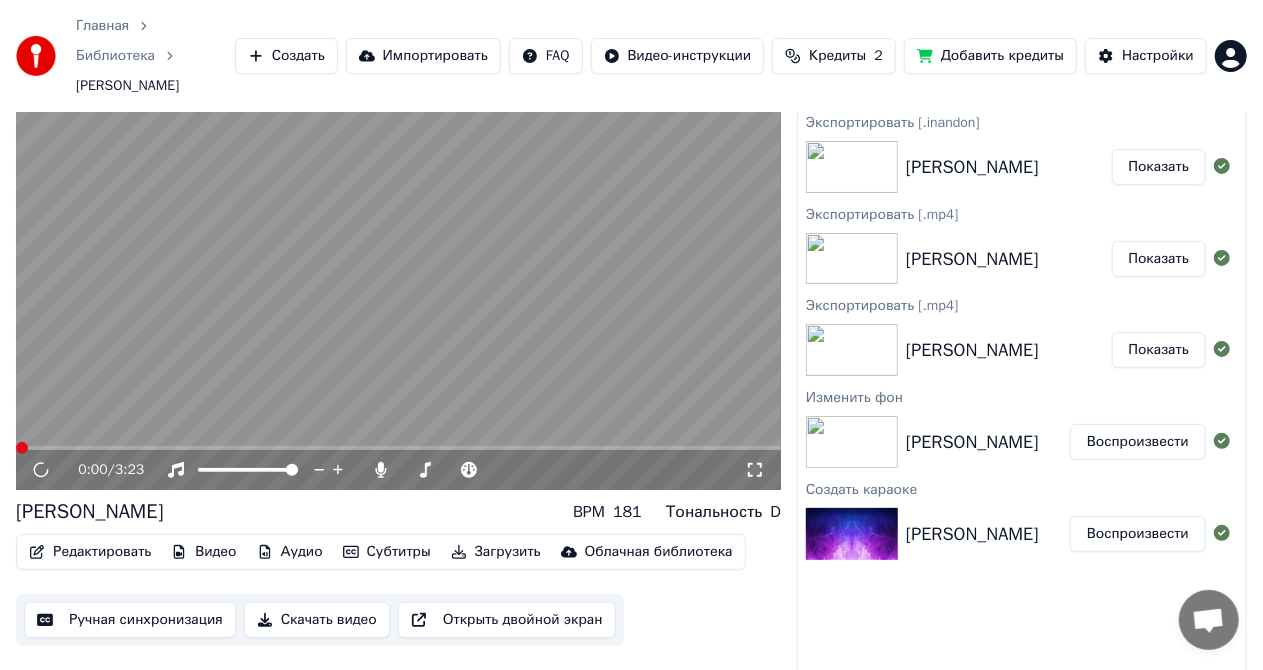 click on "Воспроизвести" at bounding box center (1138, 442) 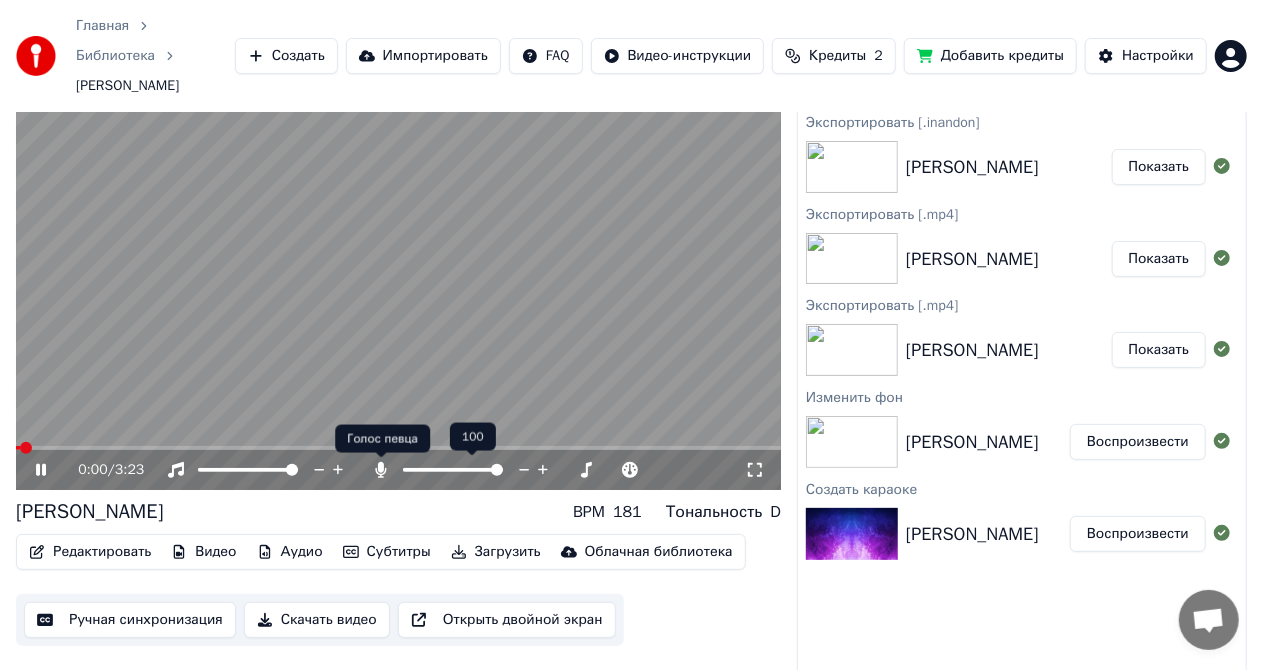 click 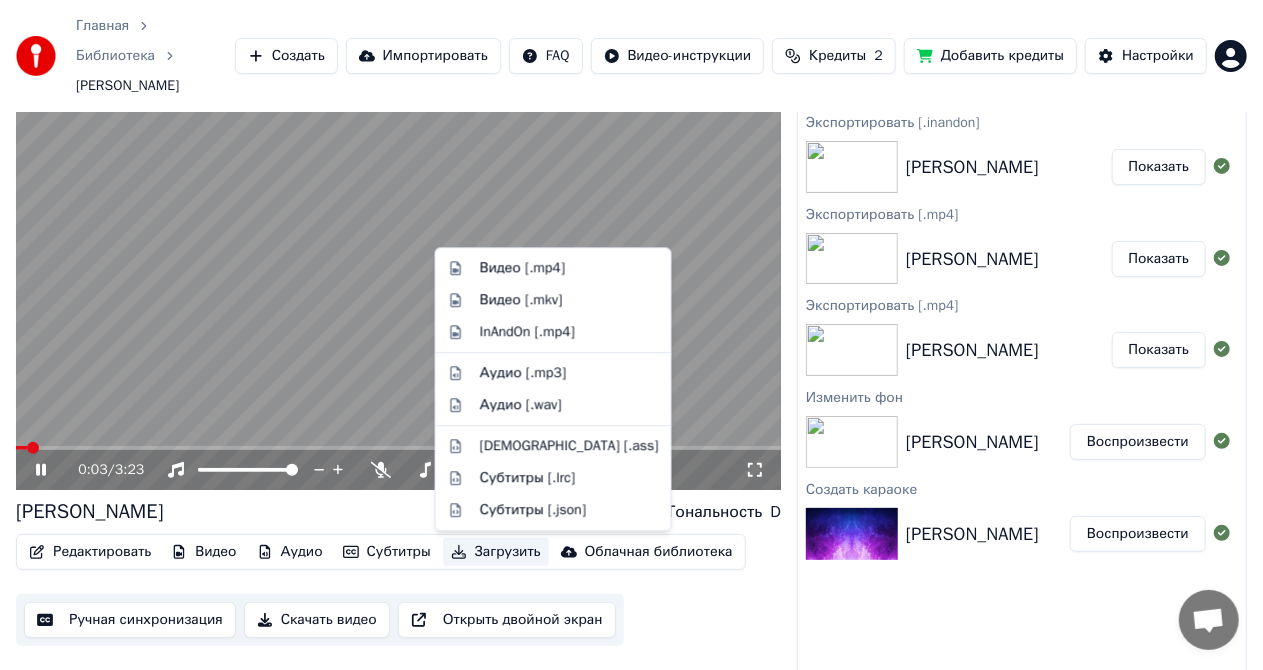 click on "Загрузить" at bounding box center (496, 552) 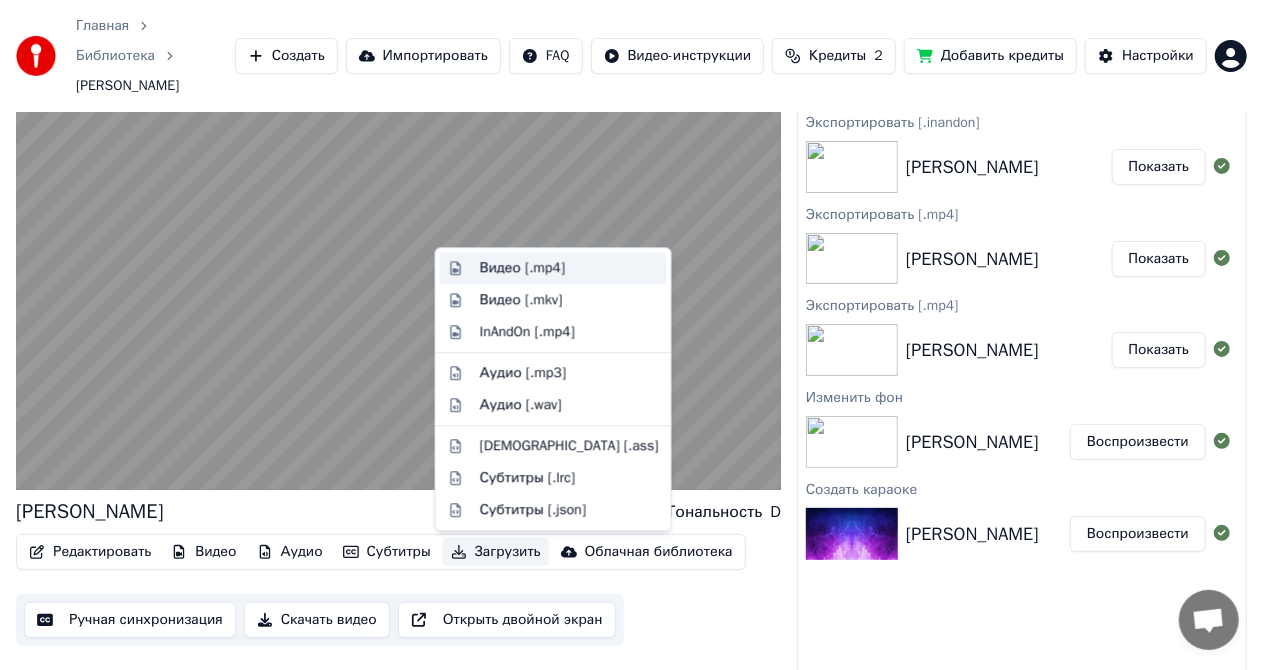 click on "Видео [.mp4]" at bounding box center (522, 268) 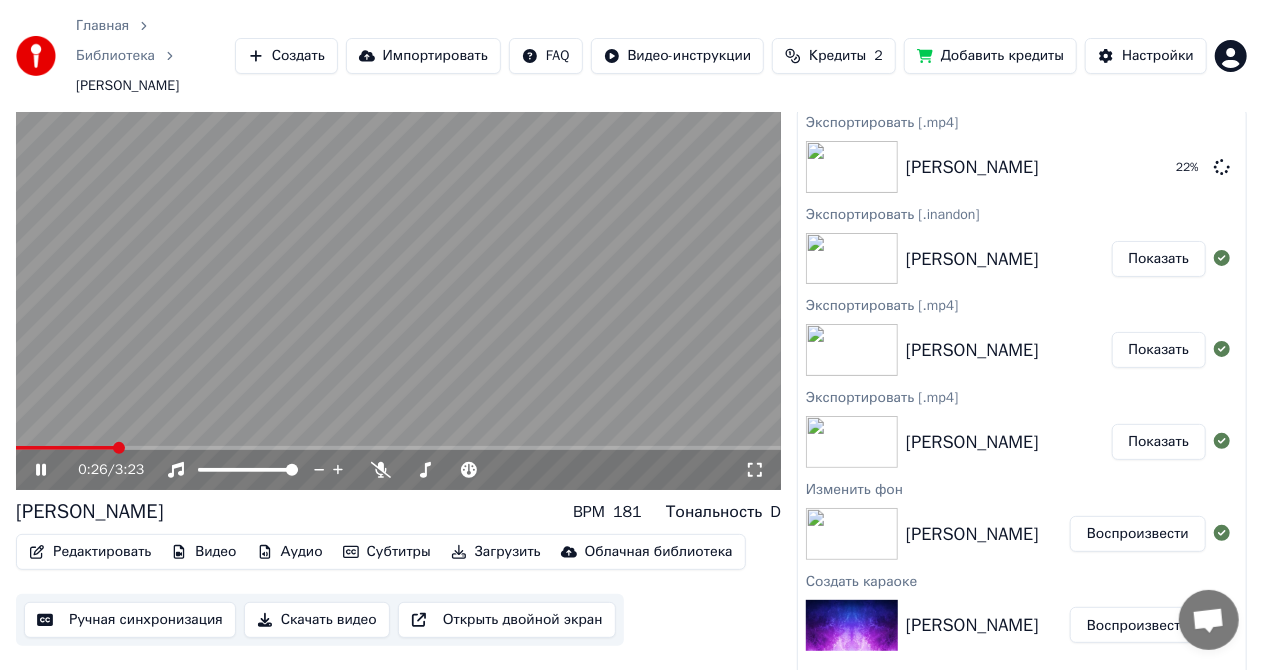 drag, startPoint x: 249, startPoint y: 389, endPoint x: 542, endPoint y: 377, distance: 293.24564 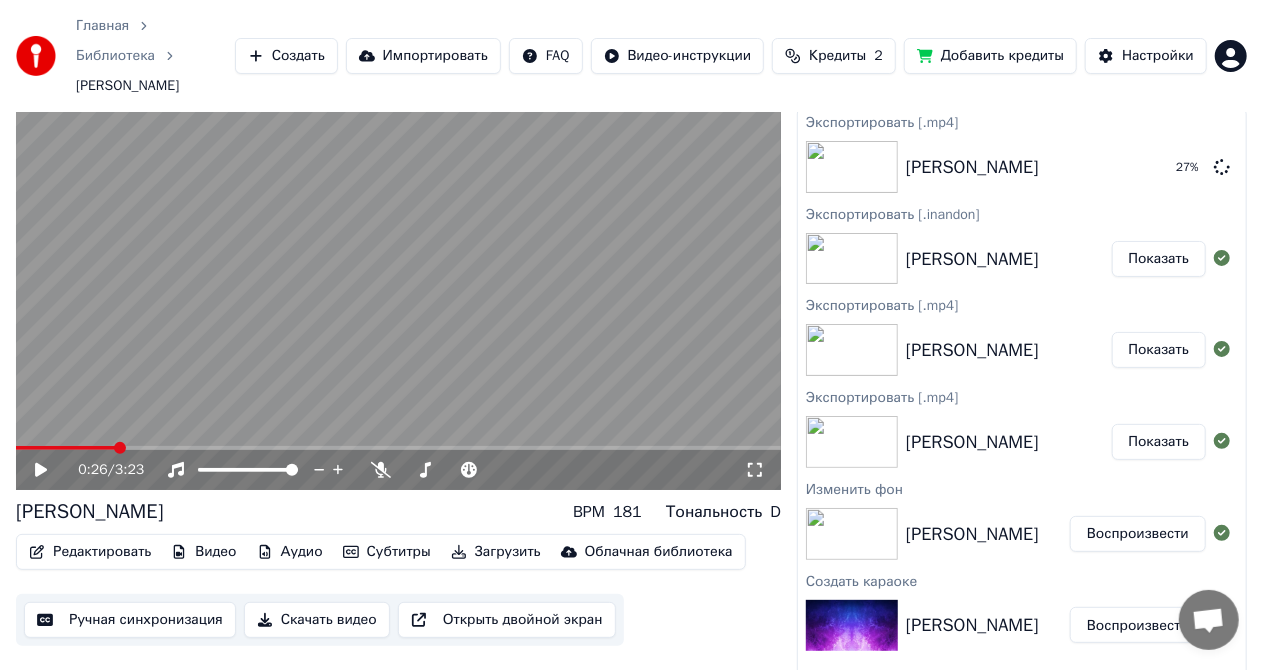 click 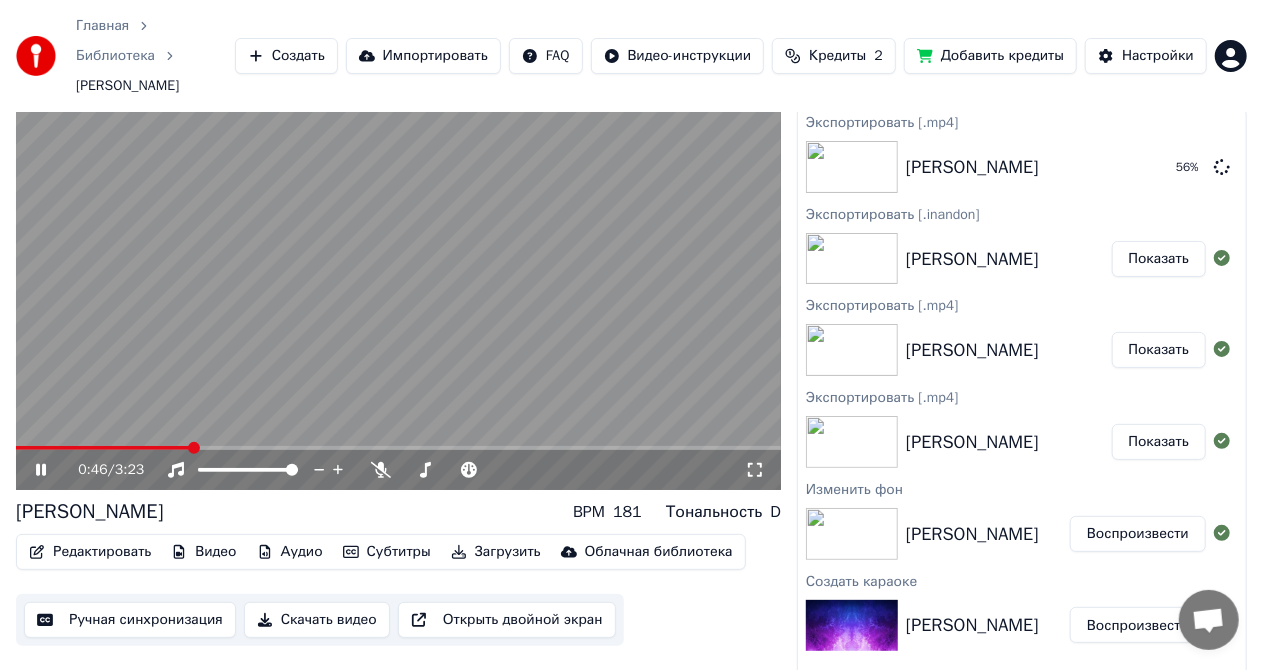 drag, startPoint x: 224, startPoint y: 416, endPoint x: 272, endPoint y: 418, distance: 48.04165 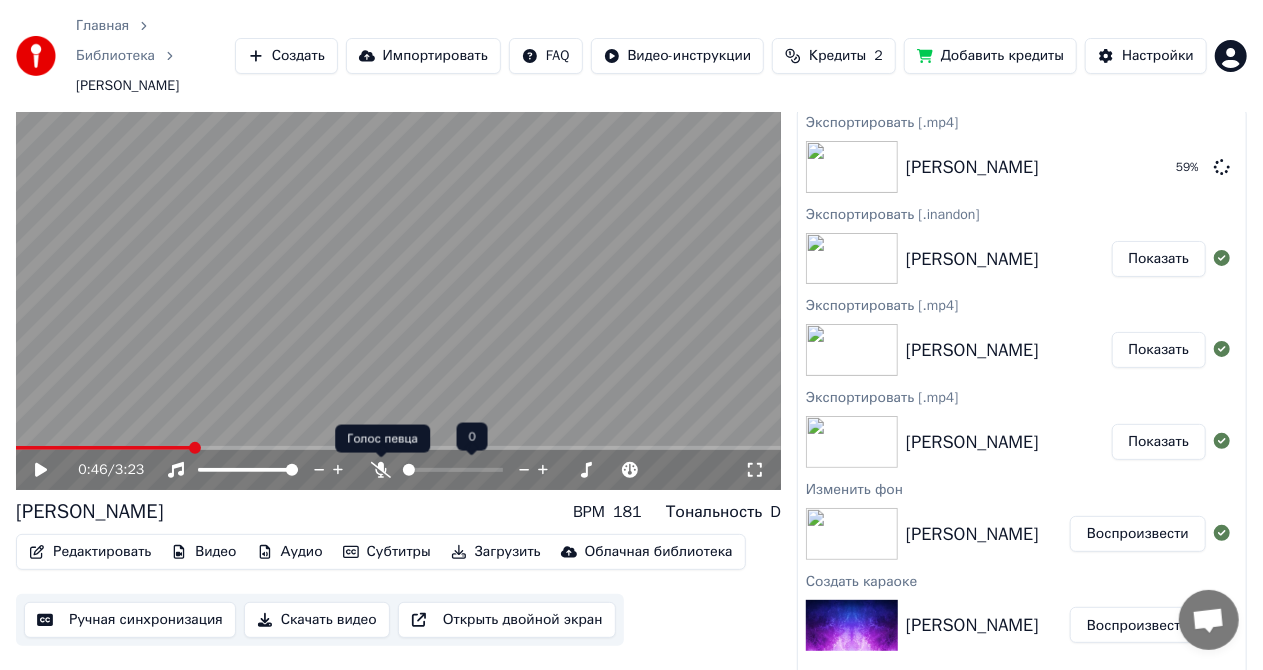 click 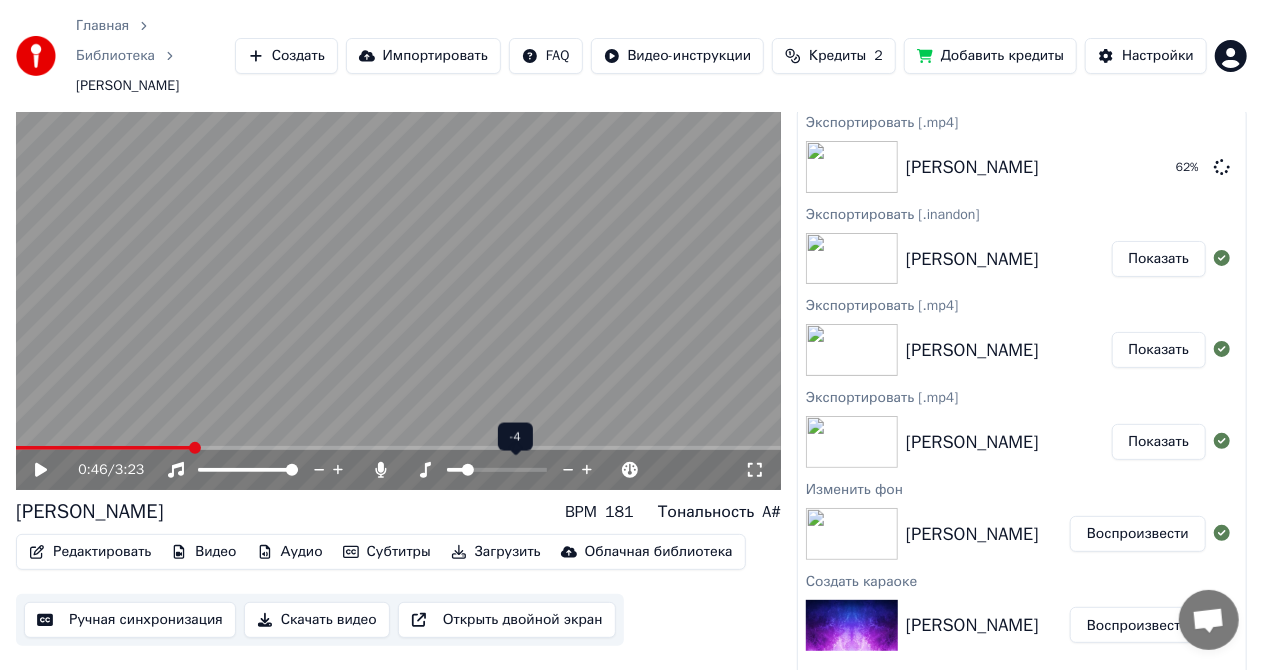 click at bounding box center (455, 470) 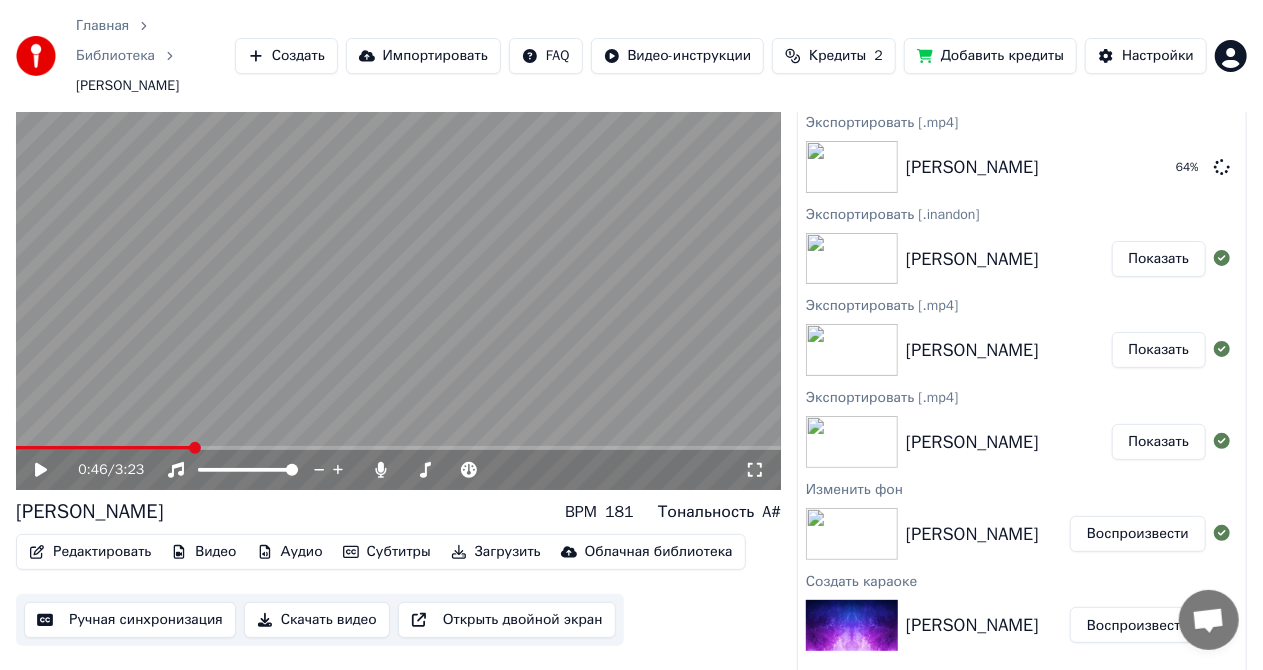 click 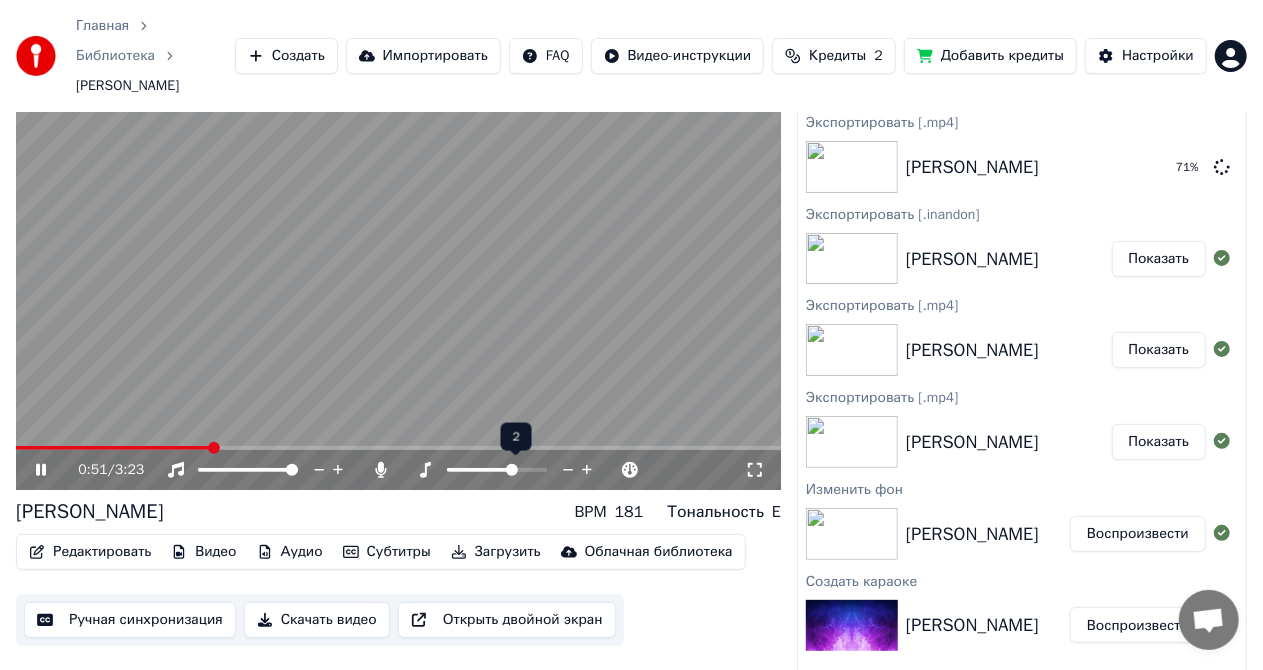 click at bounding box center [512, 470] 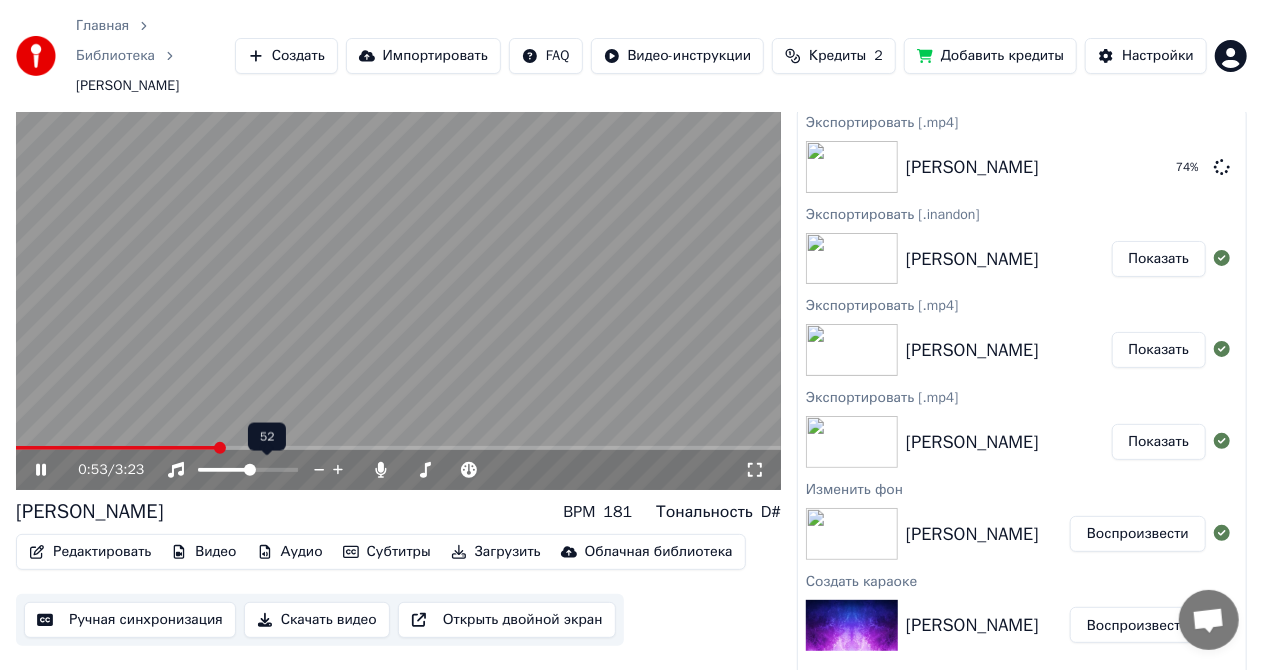 click at bounding box center [224, 470] 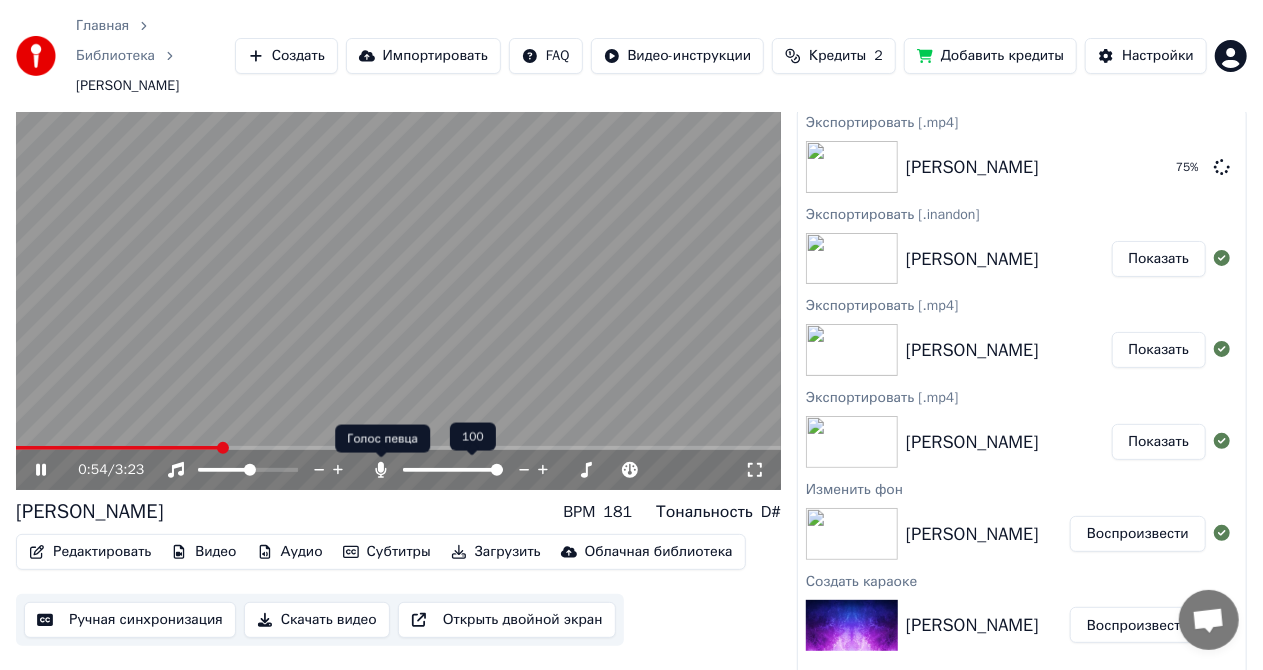 click 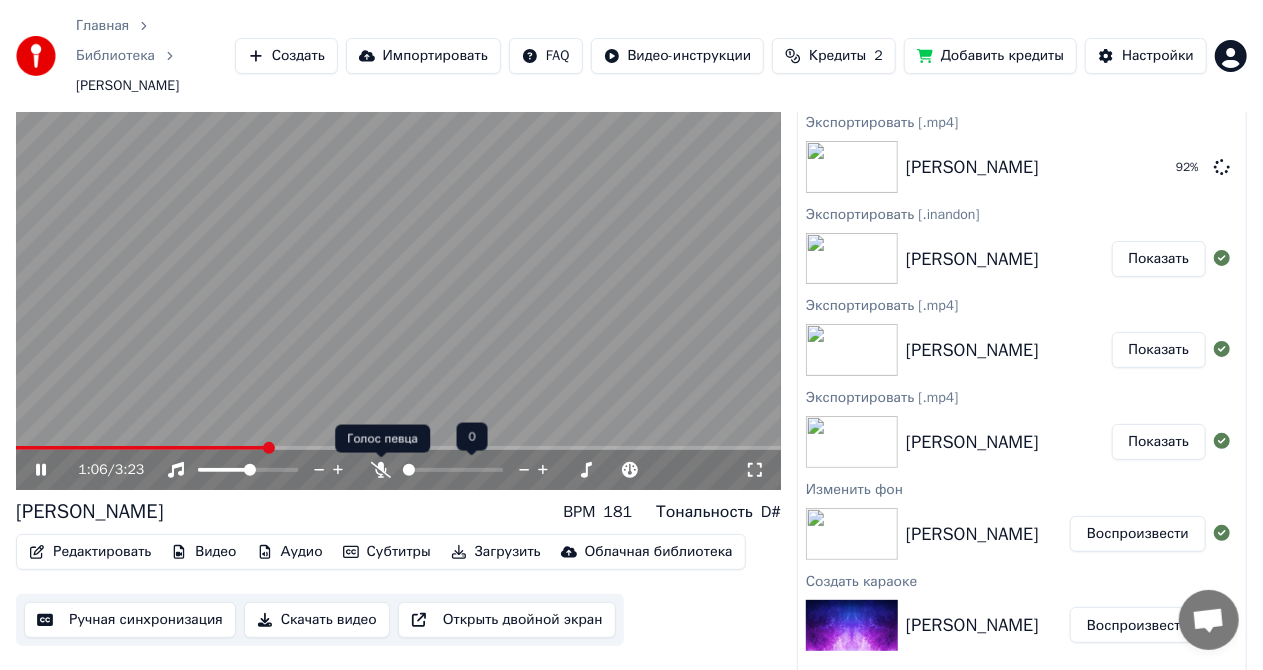 click at bounding box center [381, 458] 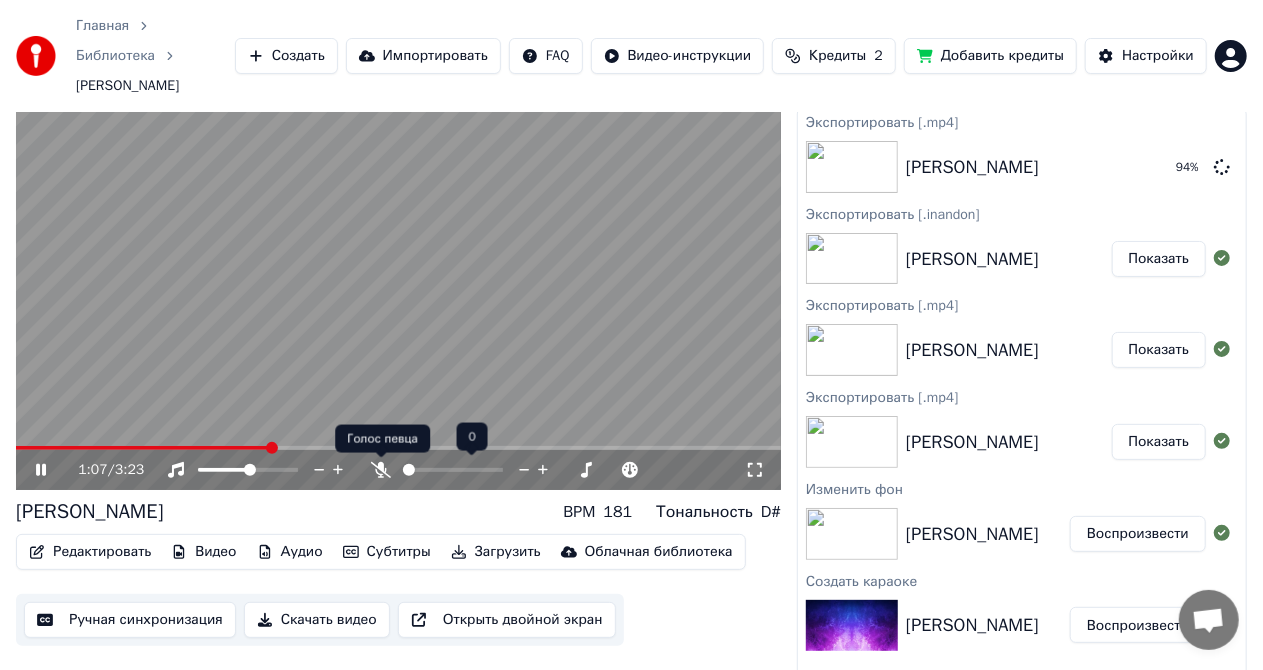 click 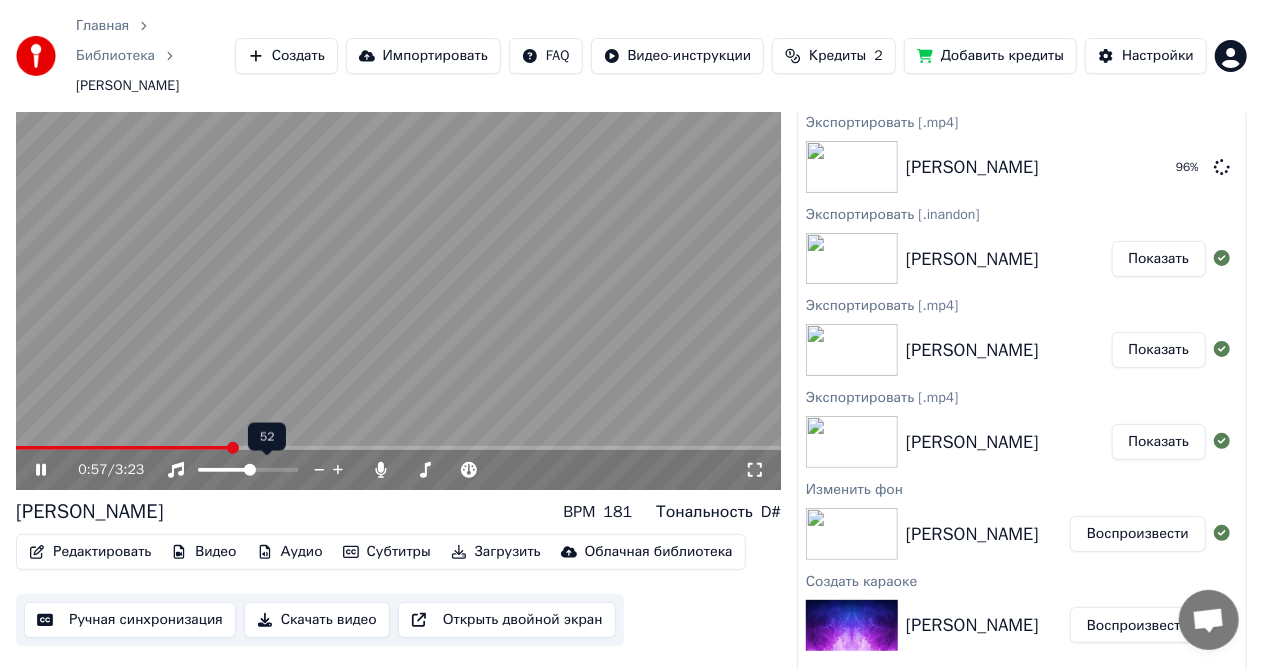 click at bounding box center (123, 448) 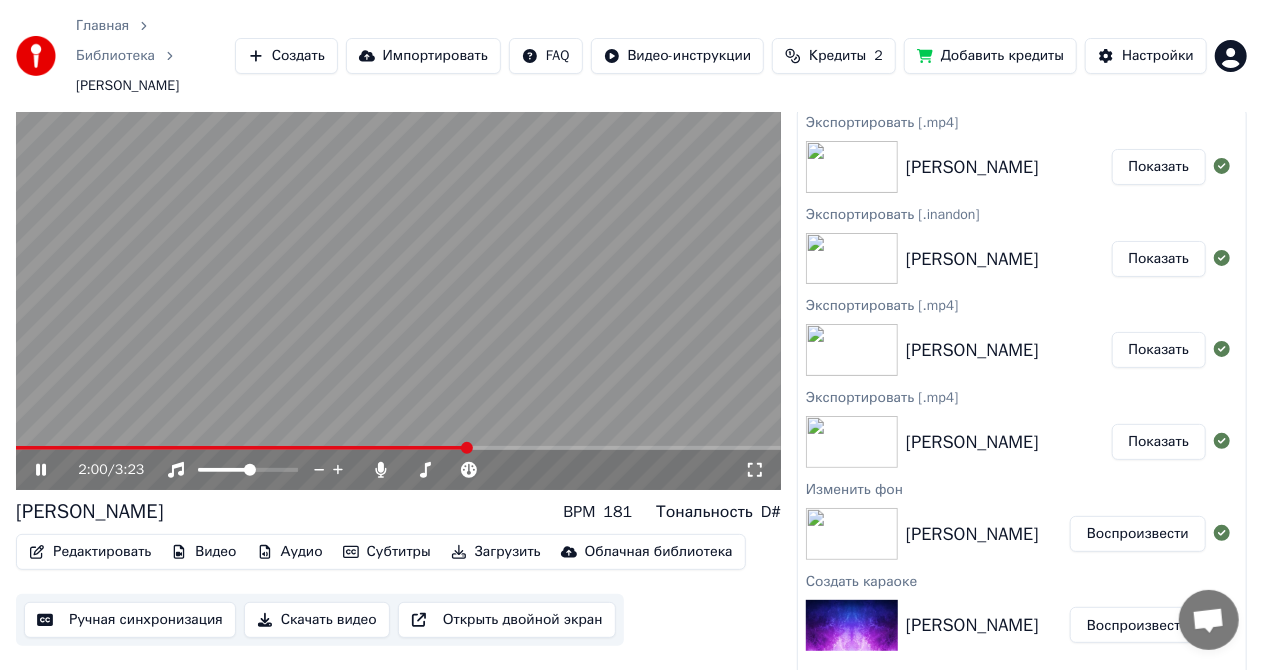 drag, startPoint x: 249, startPoint y: 374, endPoint x: 400, endPoint y: 371, distance: 151.0298 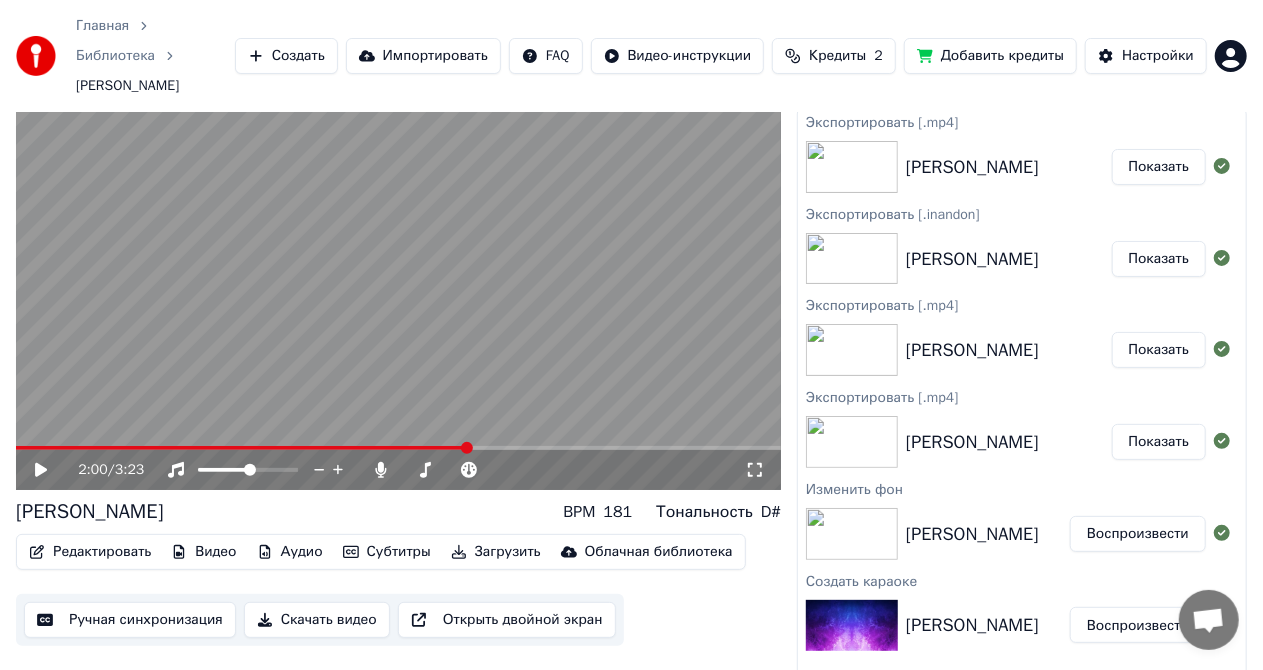 click 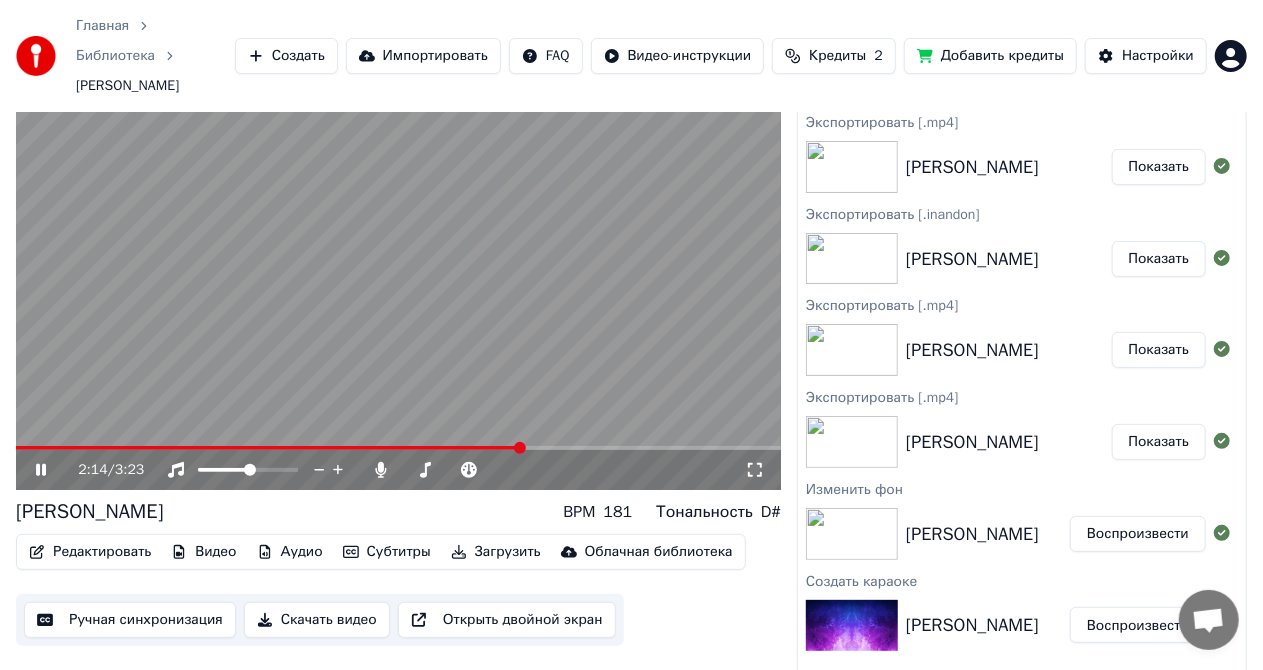 drag, startPoint x: 341, startPoint y: 428, endPoint x: 513, endPoint y: 418, distance: 172.29045 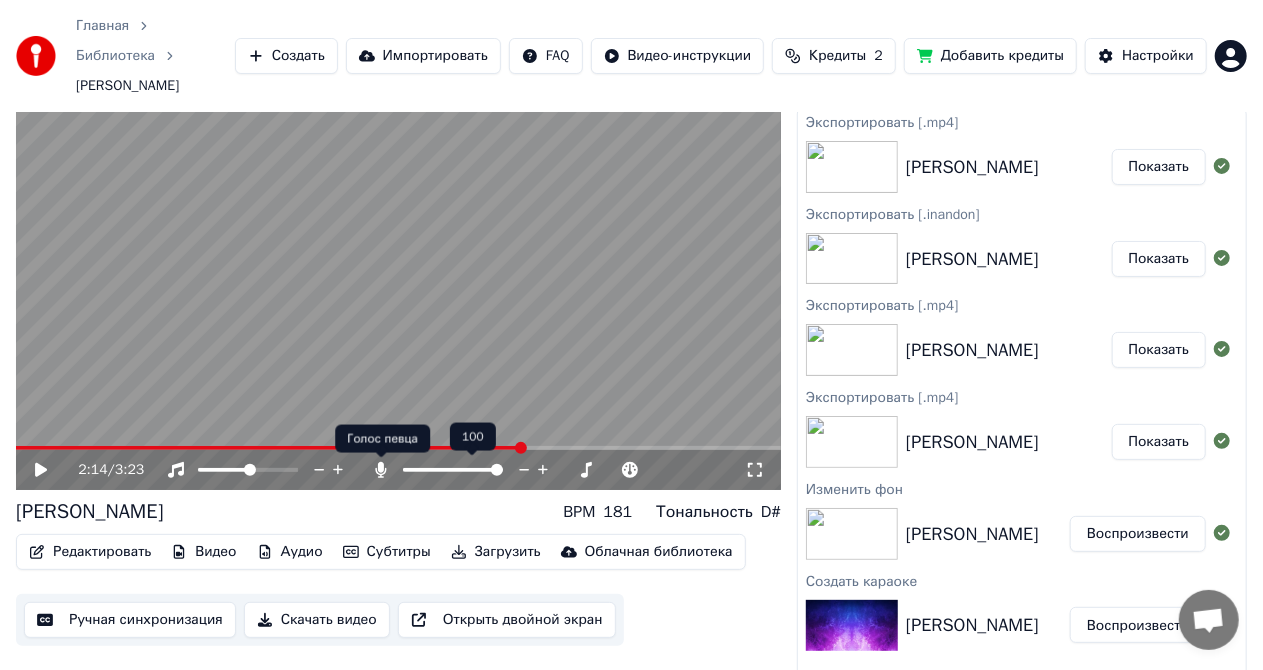 click 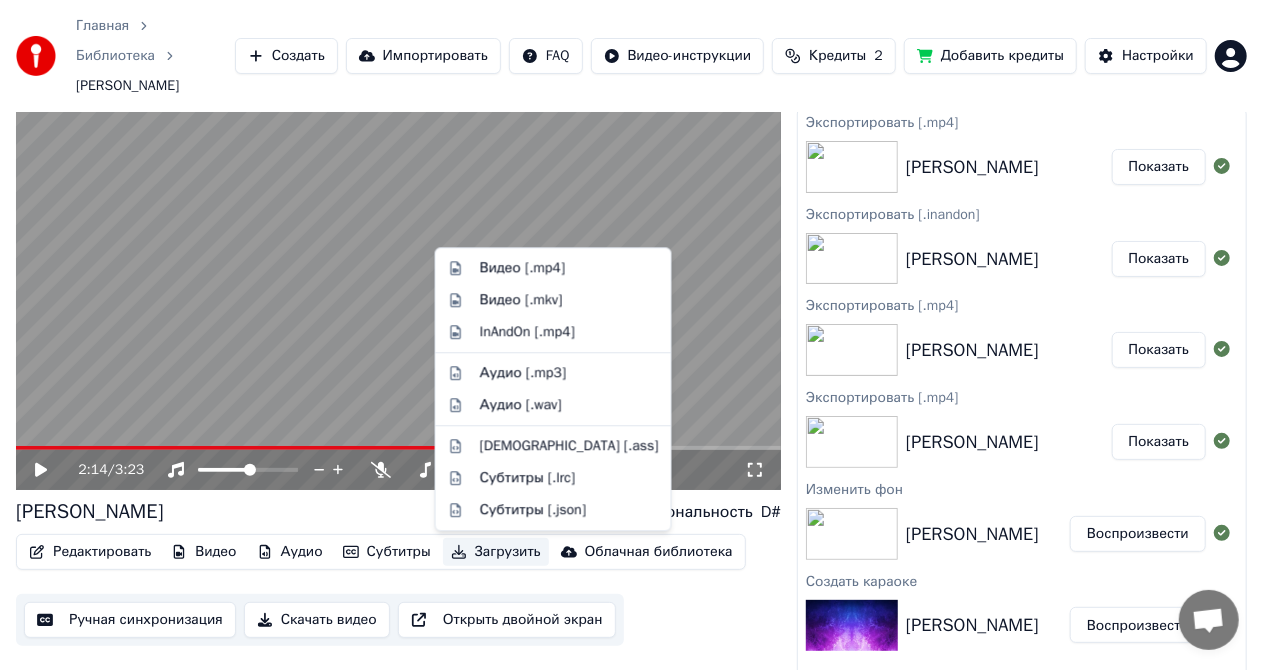 click on "Загрузить" at bounding box center (496, 552) 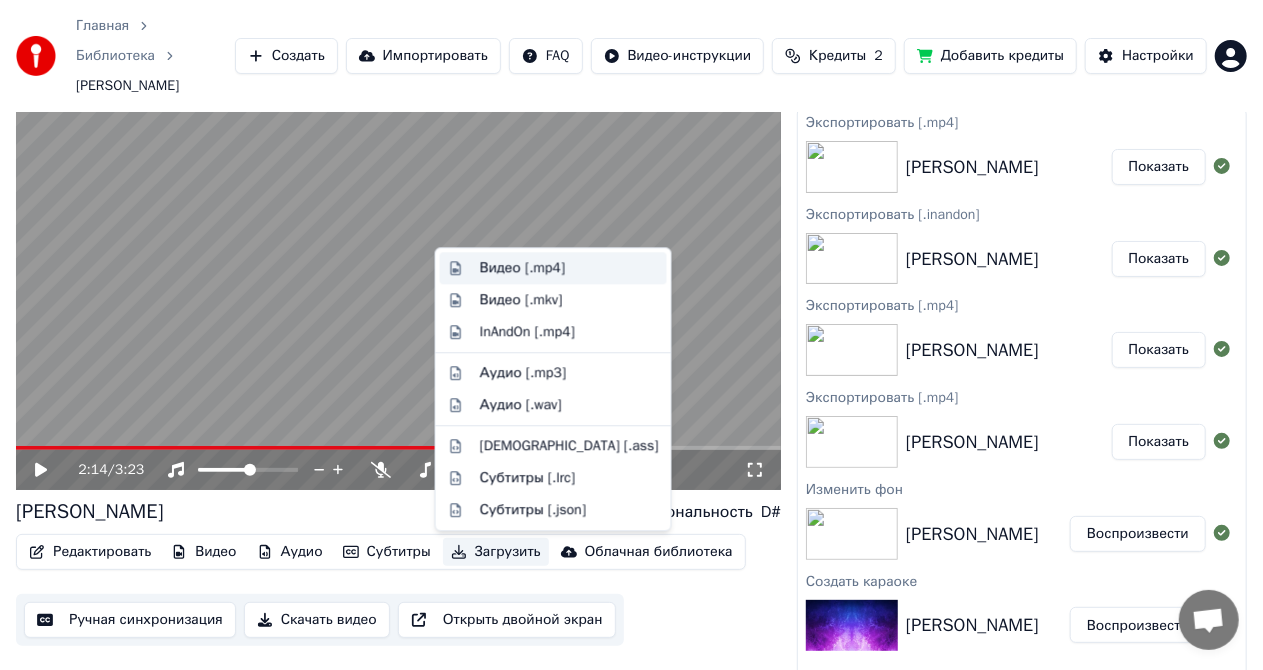 click on "Видео [.mp4]" at bounding box center [553, 268] 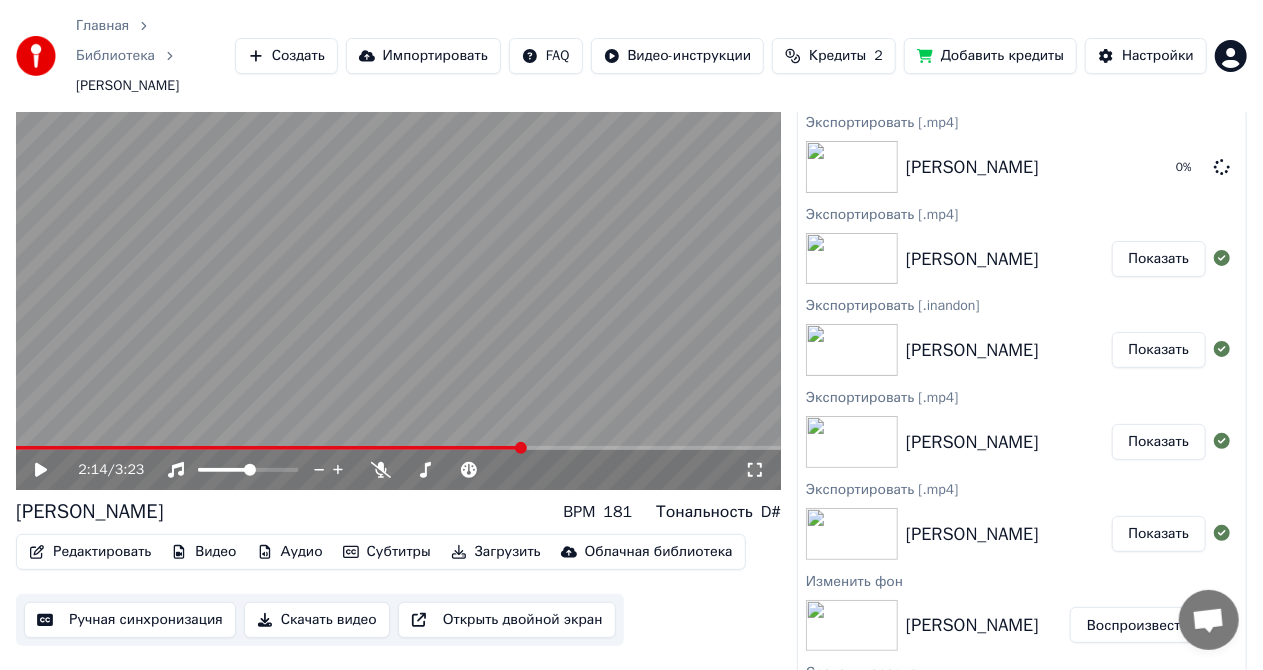 click on "Показать" at bounding box center (1159, 259) 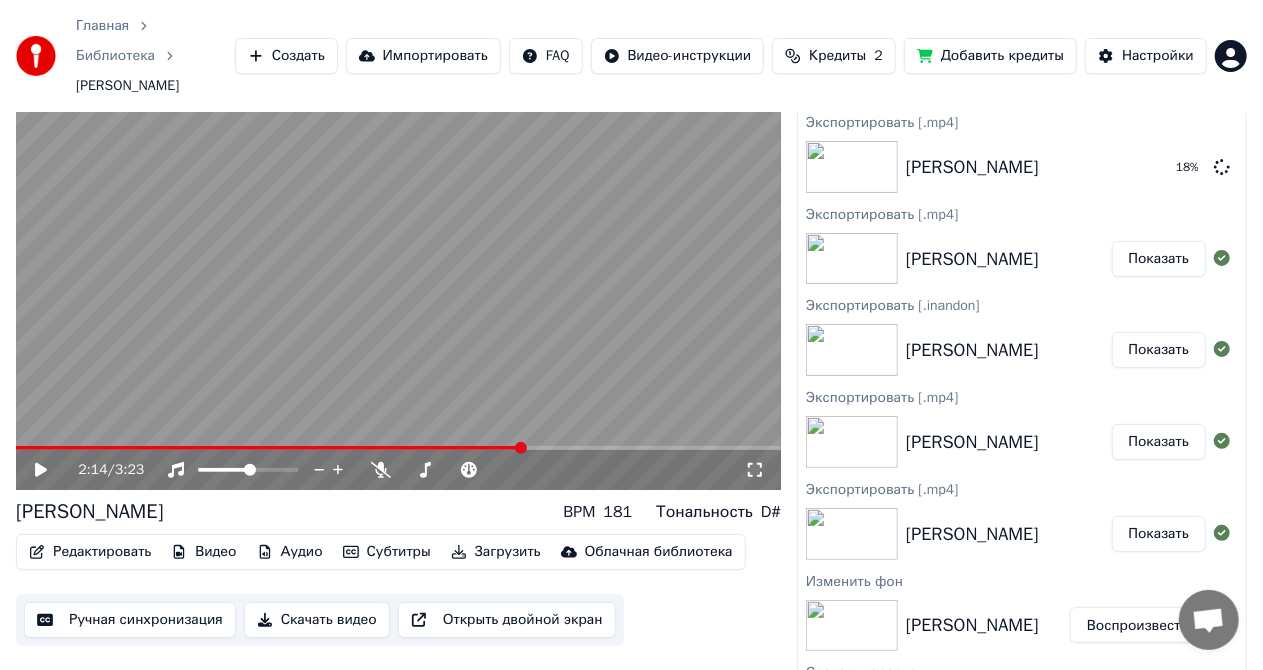 click at bounding box center (398, 275) 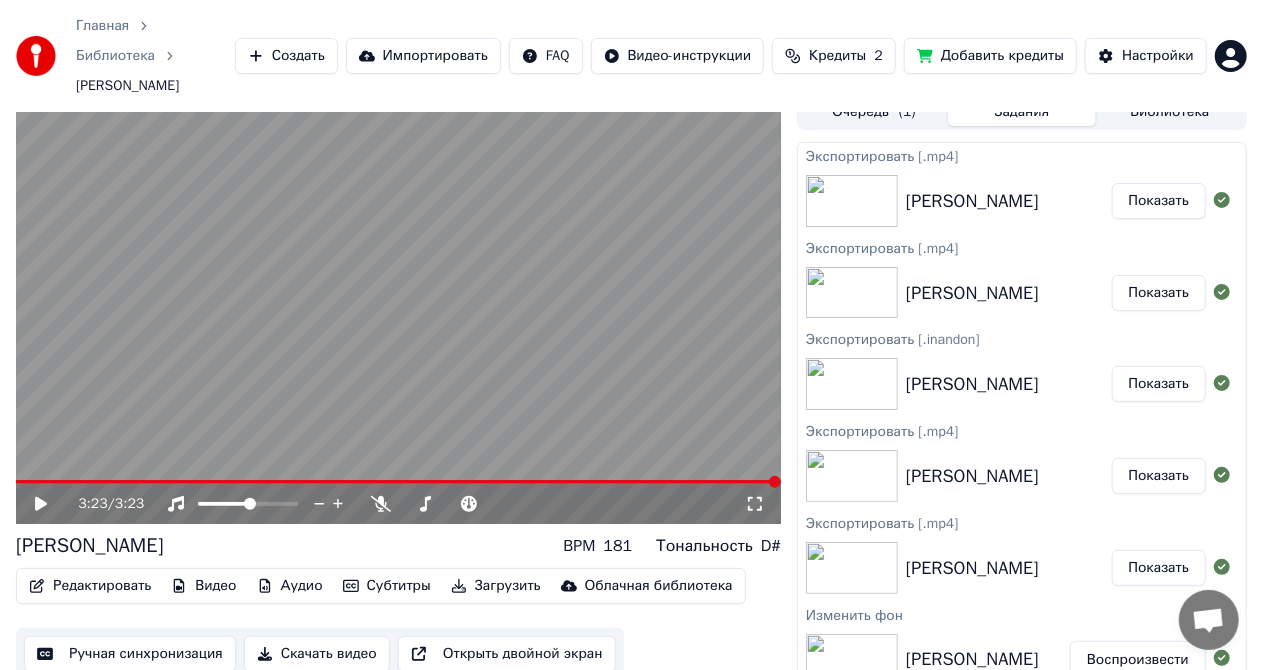 scroll, scrollTop: 0, scrollLeft: 0, axis: both 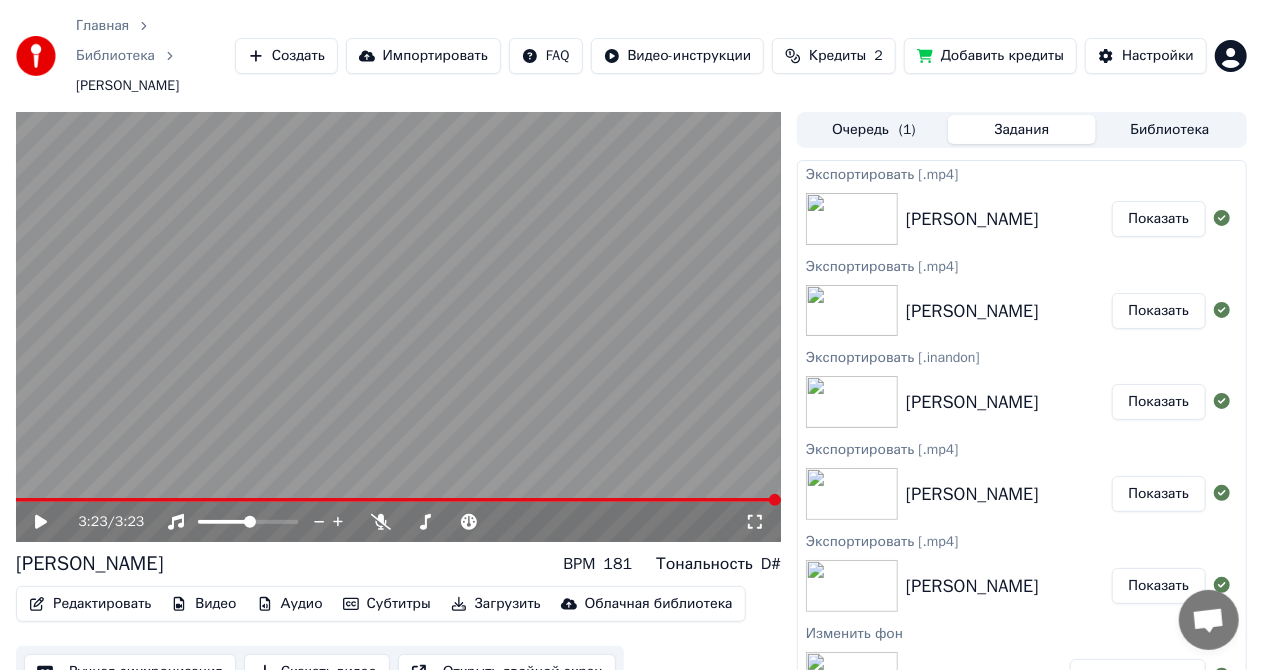 click on "Создать" at bounding box center [286, 56] 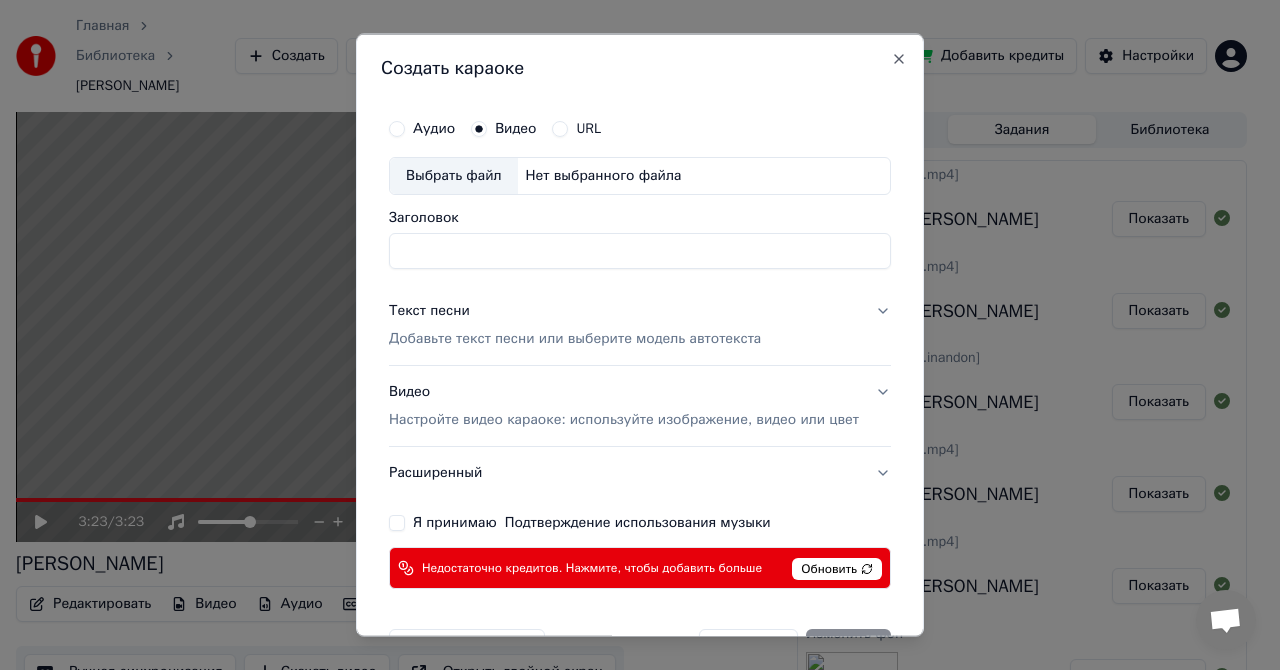 click on "Заголовок" at bounding box center (640, 250) 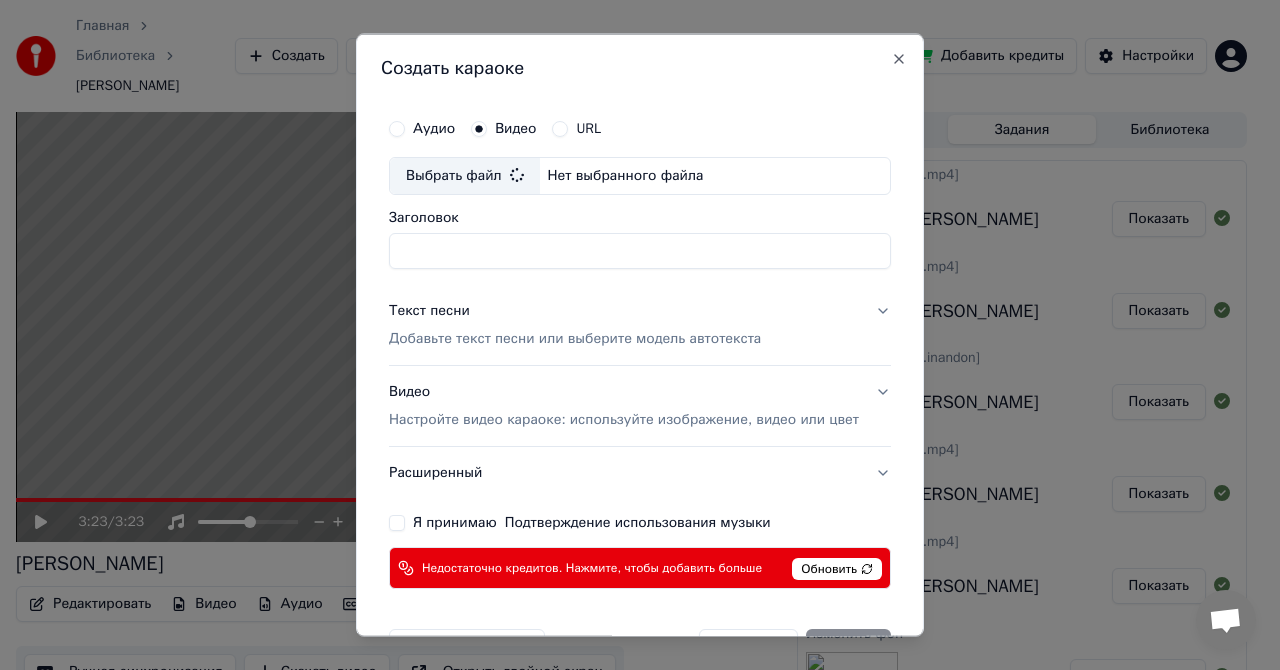 type on "**********" 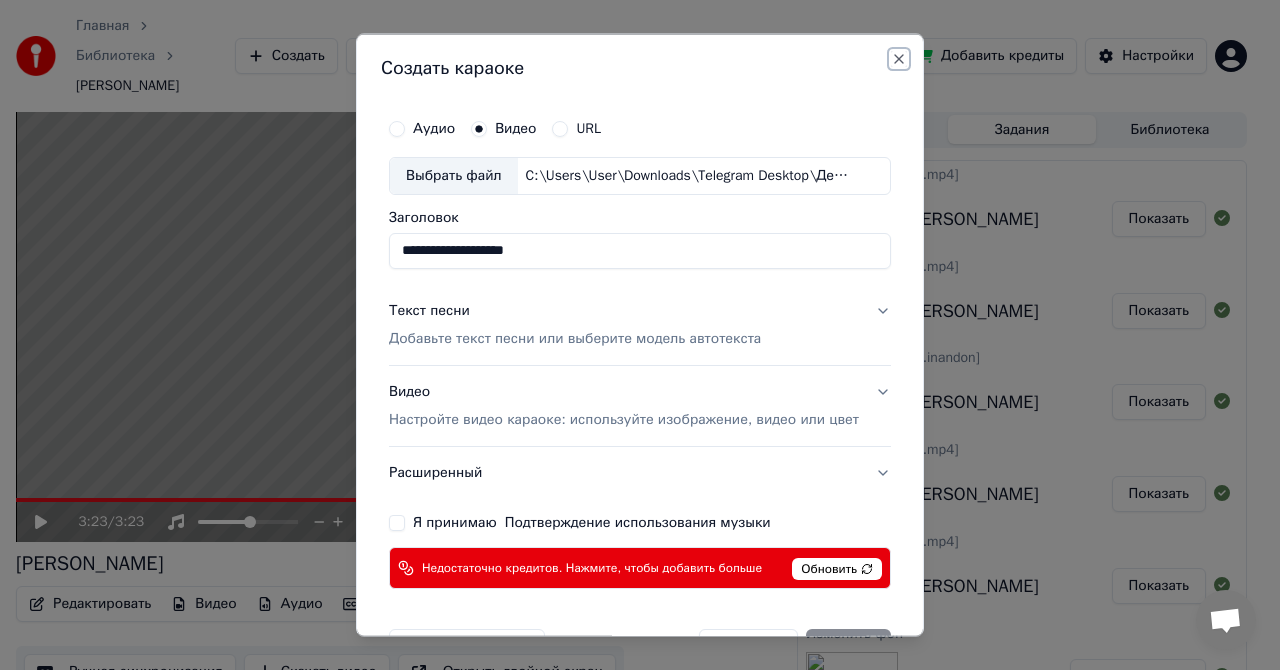 click on "Close" at bounding box center (899, 59) 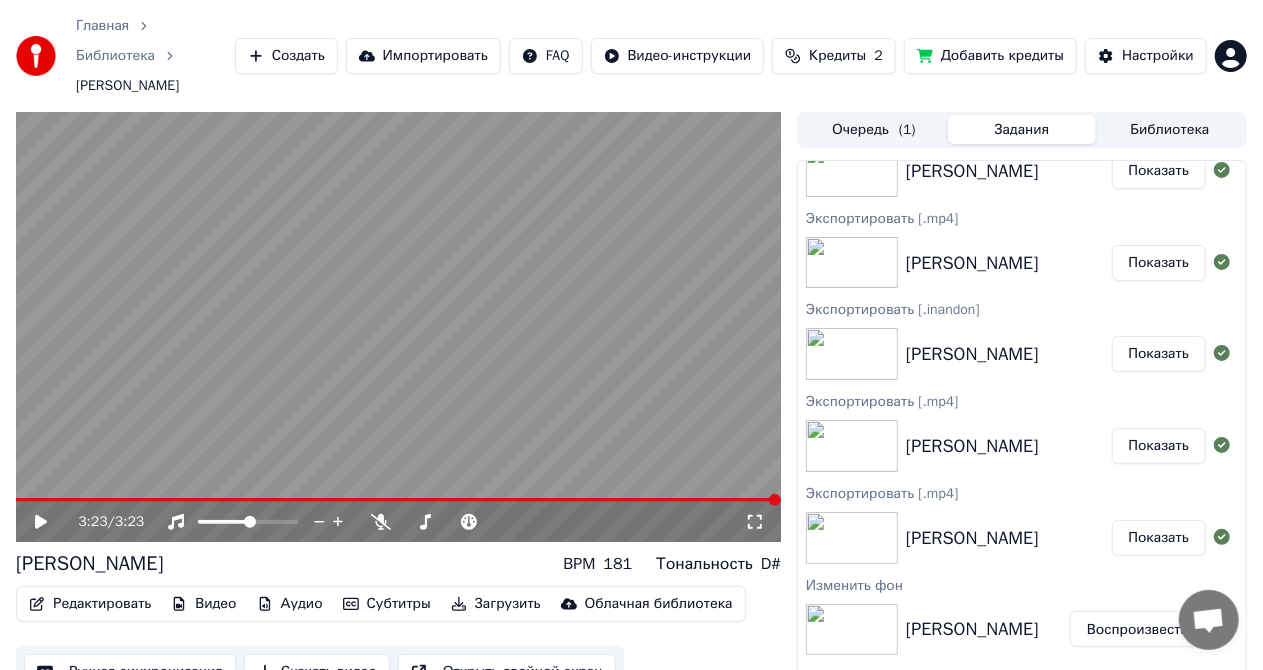 scroll, scrollTop: 74, scrollLeft: 0, axis: vertical 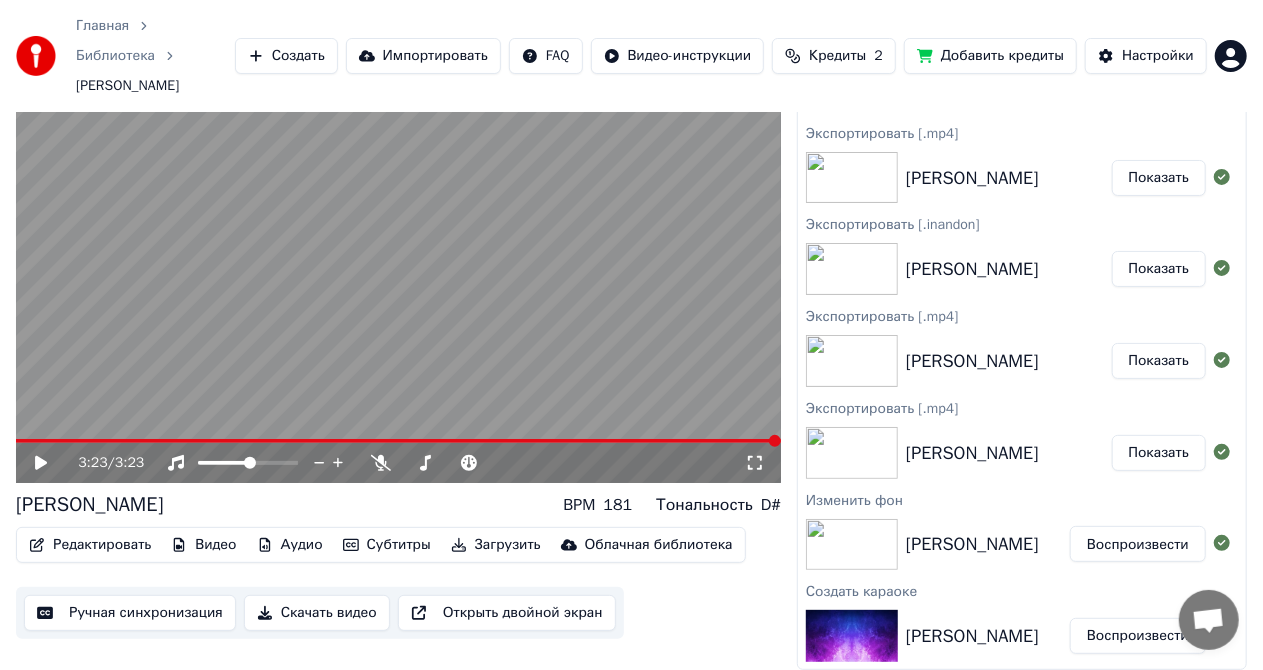 click on "Создать" at bounding box center [286, 56] 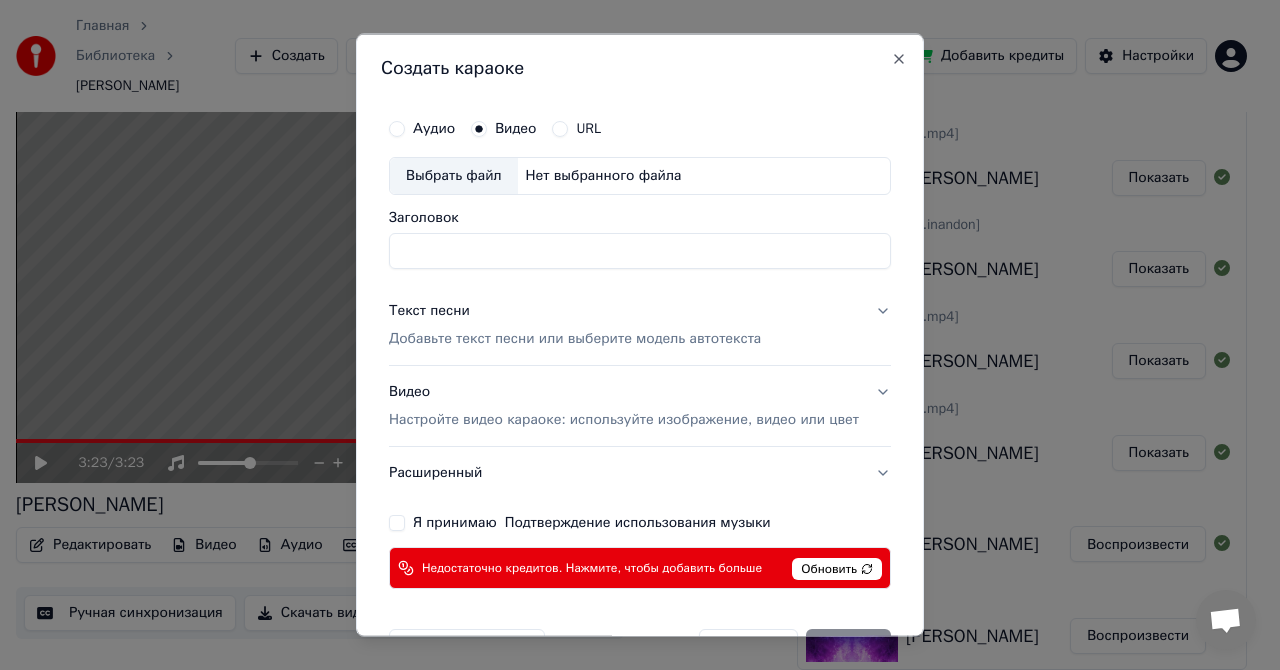 click on "Заголовок" at bounding box center [640, 250] 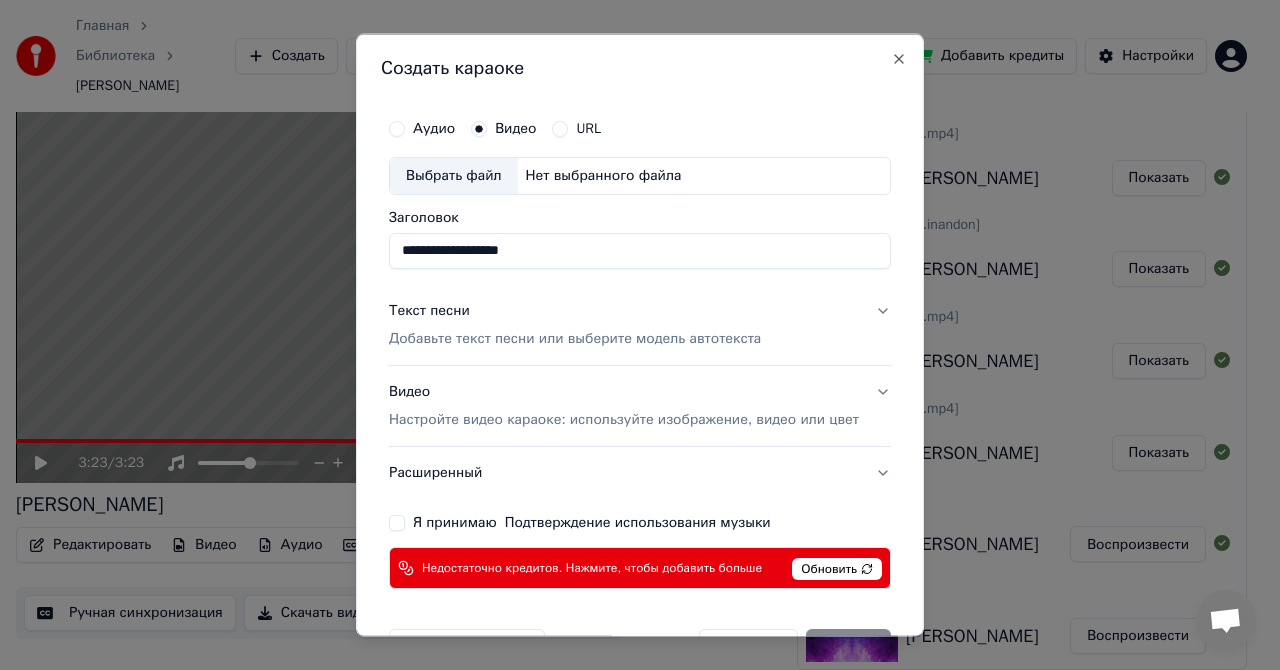 click on "**********" at bounding box center [640, 250] 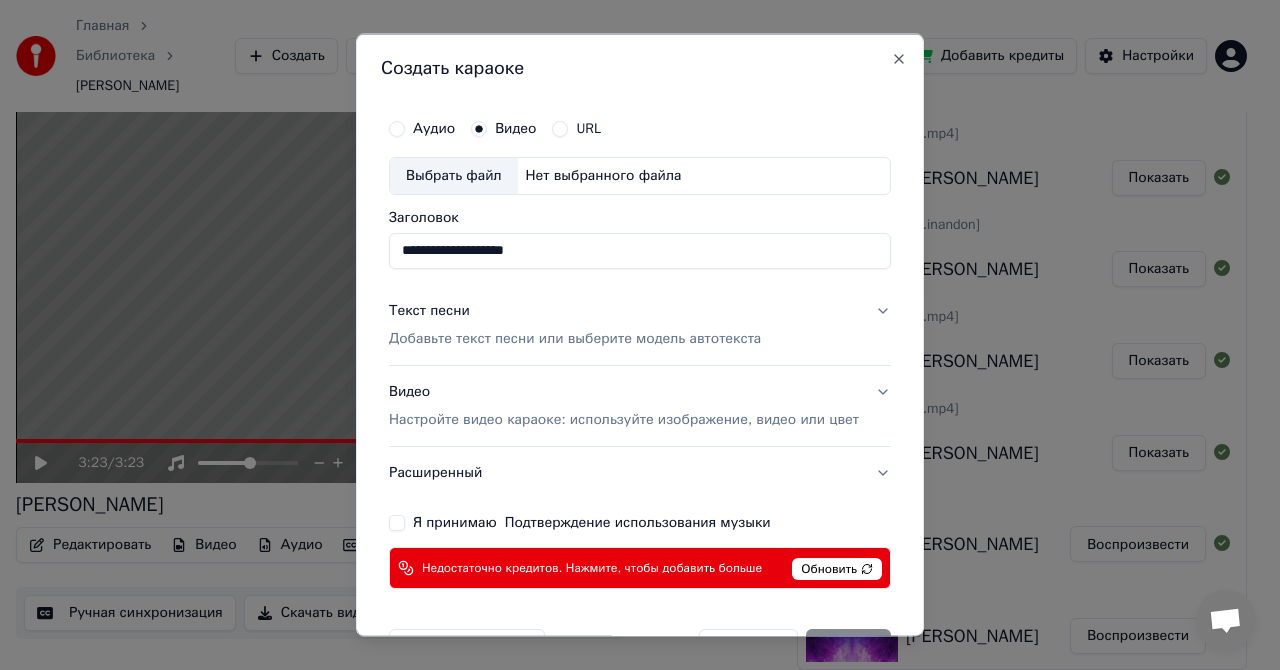 type on "**********" 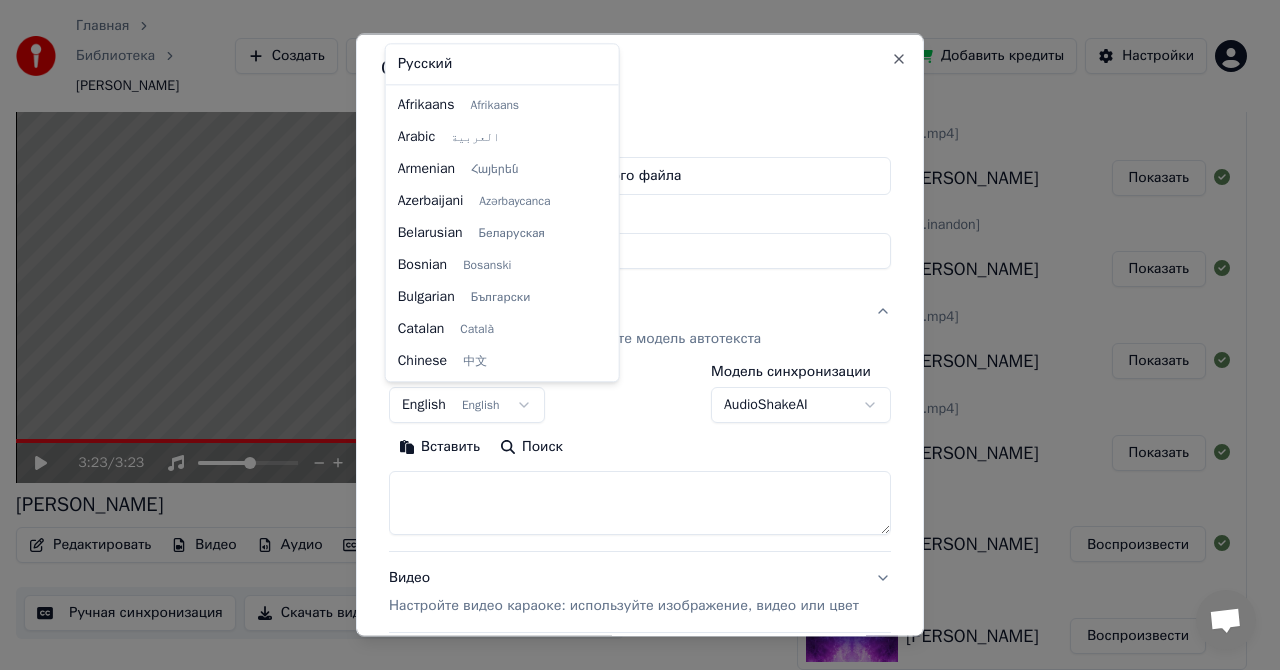 click on "Главная Библиотека [PERSON_NAME] Импортировать FAQ Видео-инструкции Кредиты 2 Добавить кредиты Настройки 3:23  /  3:23 Васильки BPM 181 Тональность D# Редактировать Видео Аудио Субтитры Загрузить Облачная библиотека Ручная синхронизация Скачать видео Открыть двойной экран Очередь ( 1 ) Задания Библиотека Экспортировать [.mp4] [PERSON_NAME] Экспортировать [.mp4] [PERSON_NAME] Экспортировать [.[PERSON_NAME]] [PERSON_NAME] Показать Экспортировать [.mp4] [PERSON_NAME] Экспортировать [.mp4] [PERSON_NAME] Изменить фон [PERSON_NAME] Создать караоке [PERSON_NAME] URL" at bounding box center (631, 276) 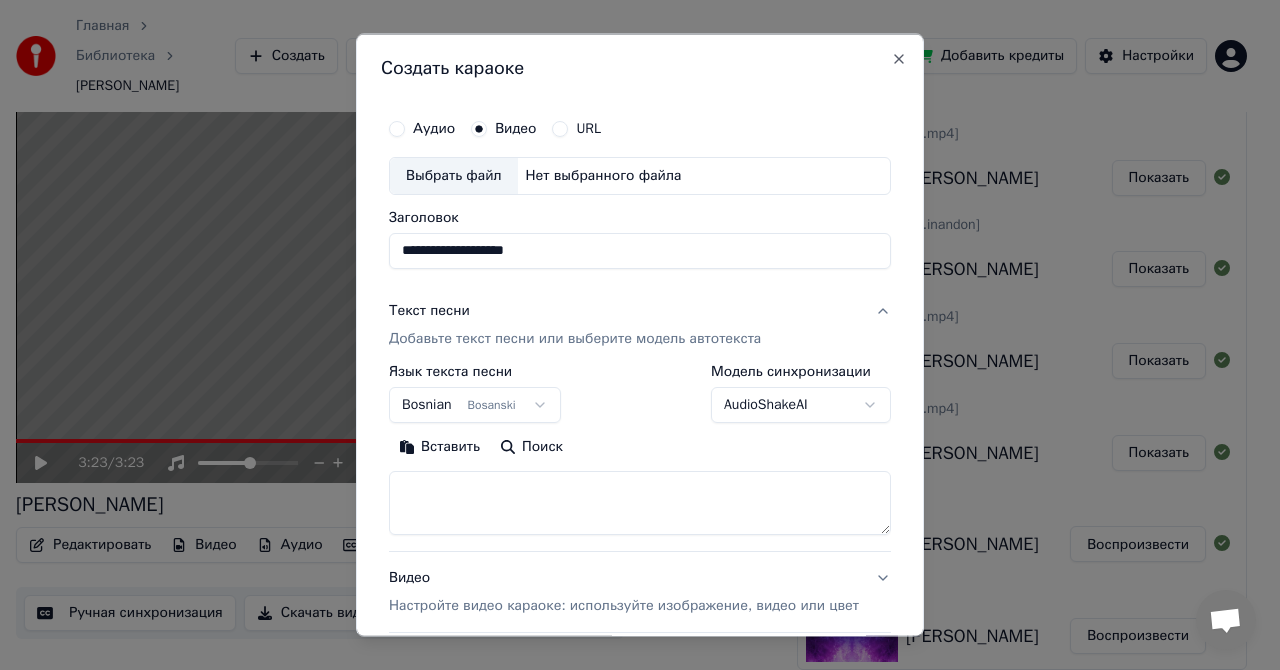click on "Главная Библиотека [PERSON_NAME] Импортировать FAQ Видео-инструкции Кредиты 2 Добавить кредиты Настройки 3:23  /  3:23 Васильки BPM 181 Тональность D# Редактировать Видео Аудио Субтитры Загрузить Облачная библиотека Ручная синхронизация Скачать видео Открыть двойной экран Очередь ( 1 ) Задания Библиотека Экспортировать [.mp4] [PERSON_NAME] Экспортировать [.mp4] [PERSON_NAME] Экспортировать [.[PERSON_NAME]] [PERSON_NAME] Показать Экспортировать [.mp4] [PERSON_NAME] Экспортировать [.mp4] [PERSON_NAME] Изменить фон [PERSON_NAME] Создать караоке [PERSON_NAME] URL" at bounding box center (631, 276) 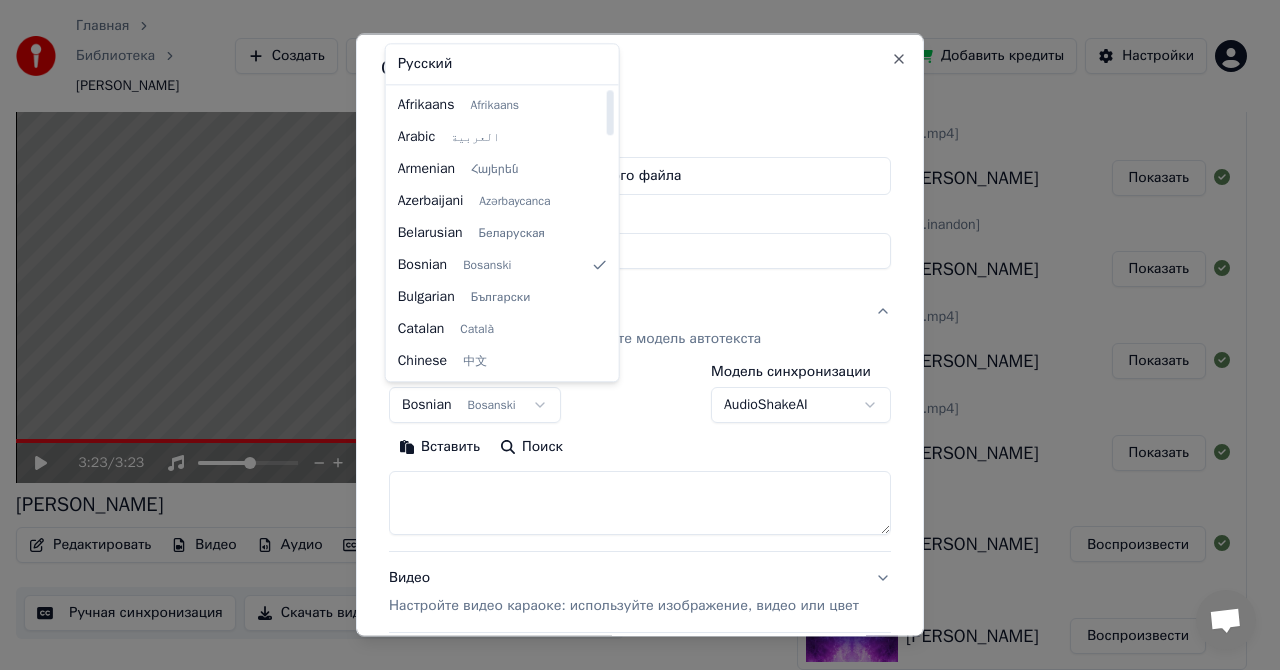 select on "**" 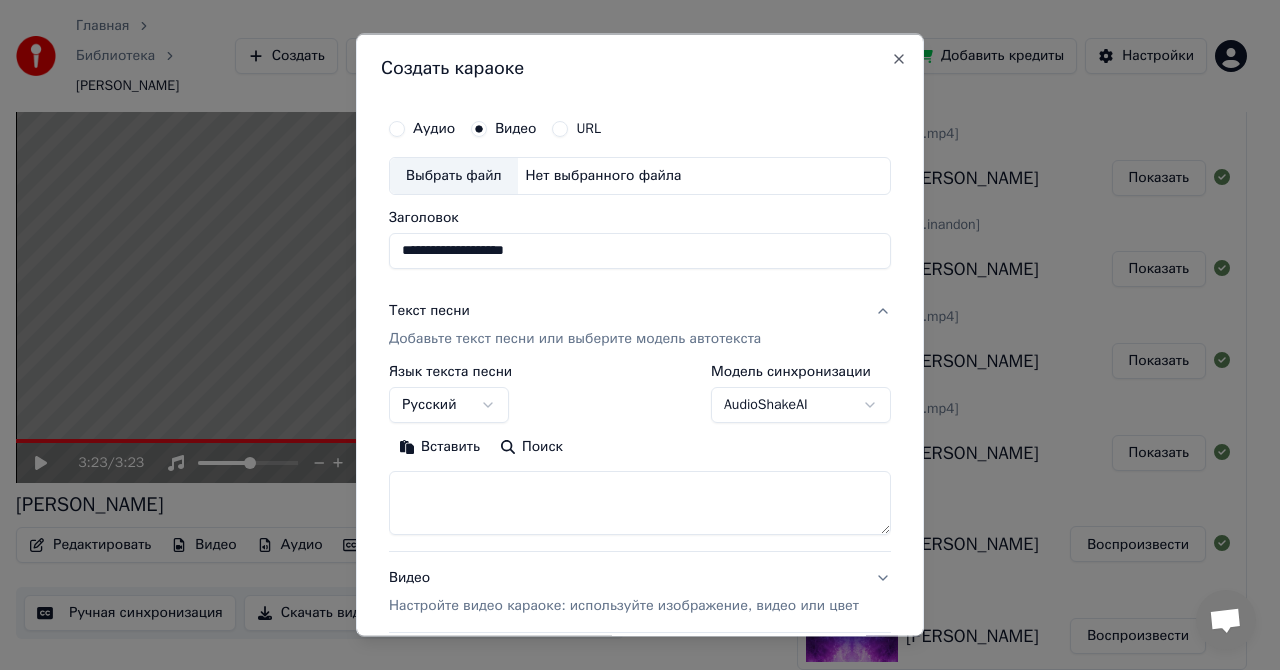 click on "Текст песни" at bounding box center [429, 310] 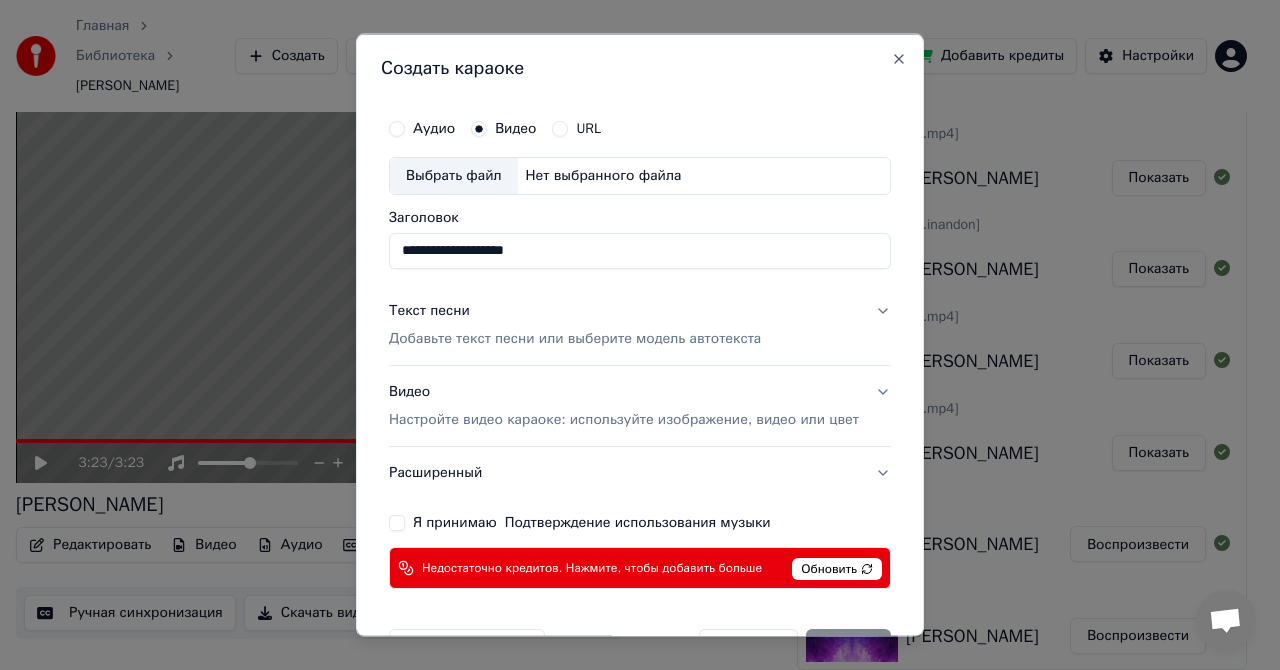 click on "Добавьте текст песни или выберите модель автотекста" at bounding box center (575, 338) 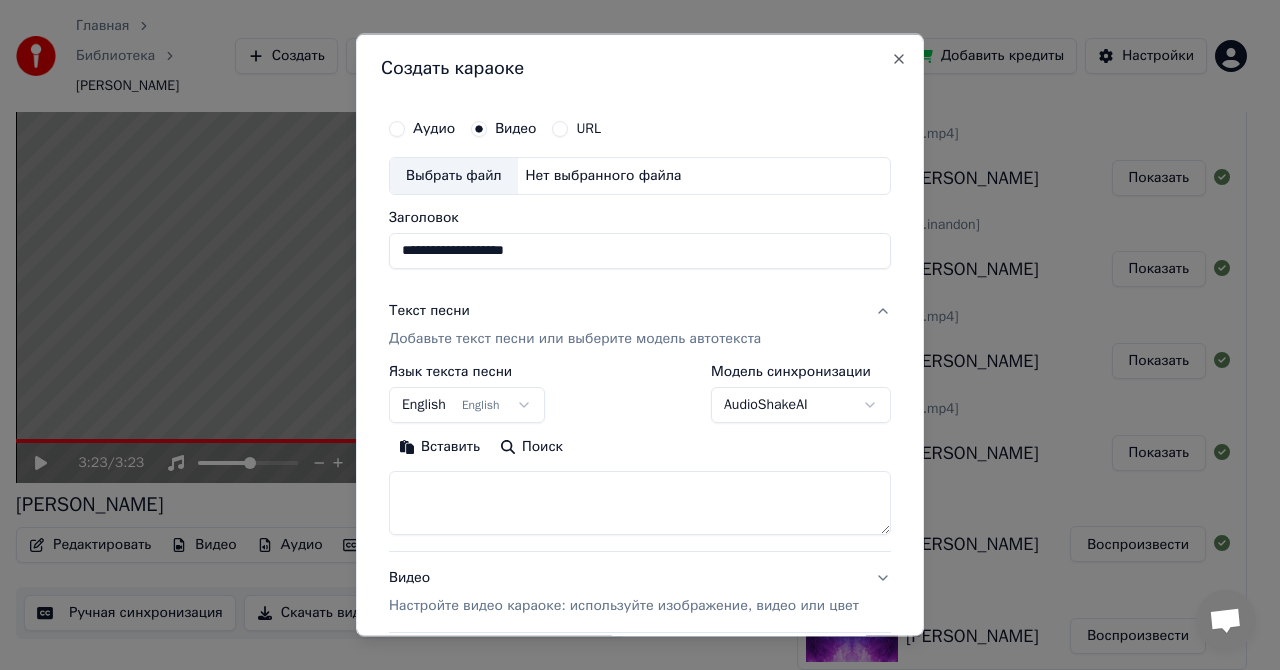 click at bounding box center [640, 502] 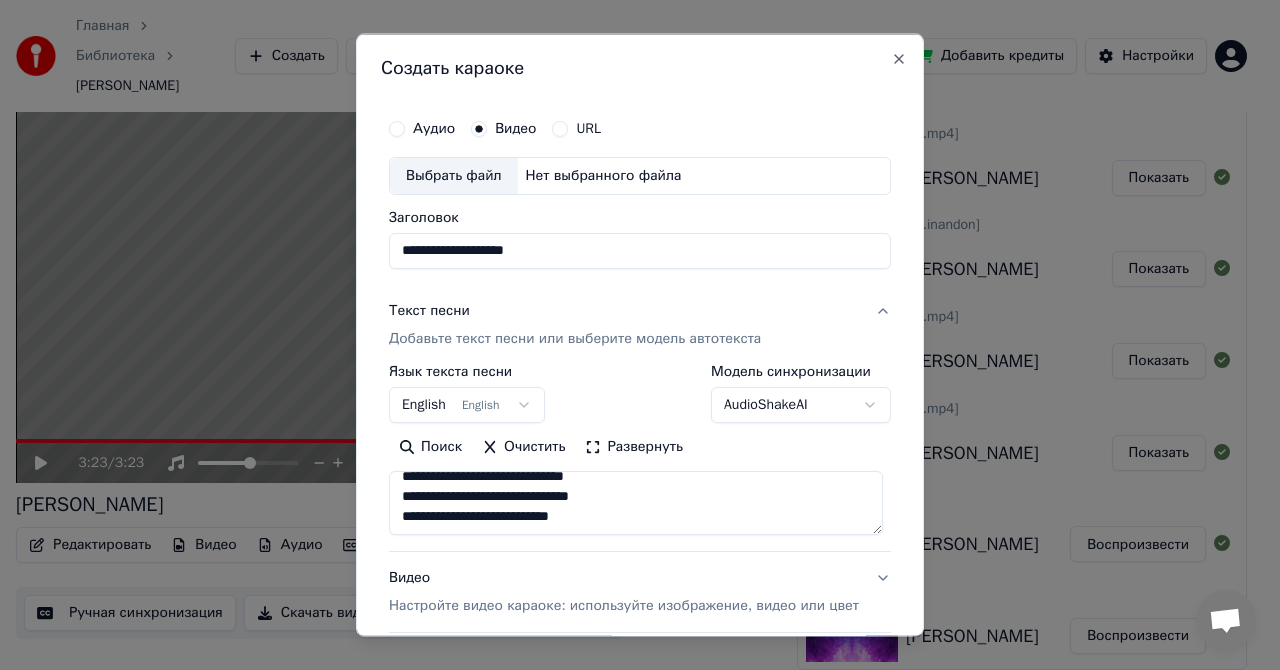 scroll, scrollTop: 732, scrollLeft: 0, axis: vertical 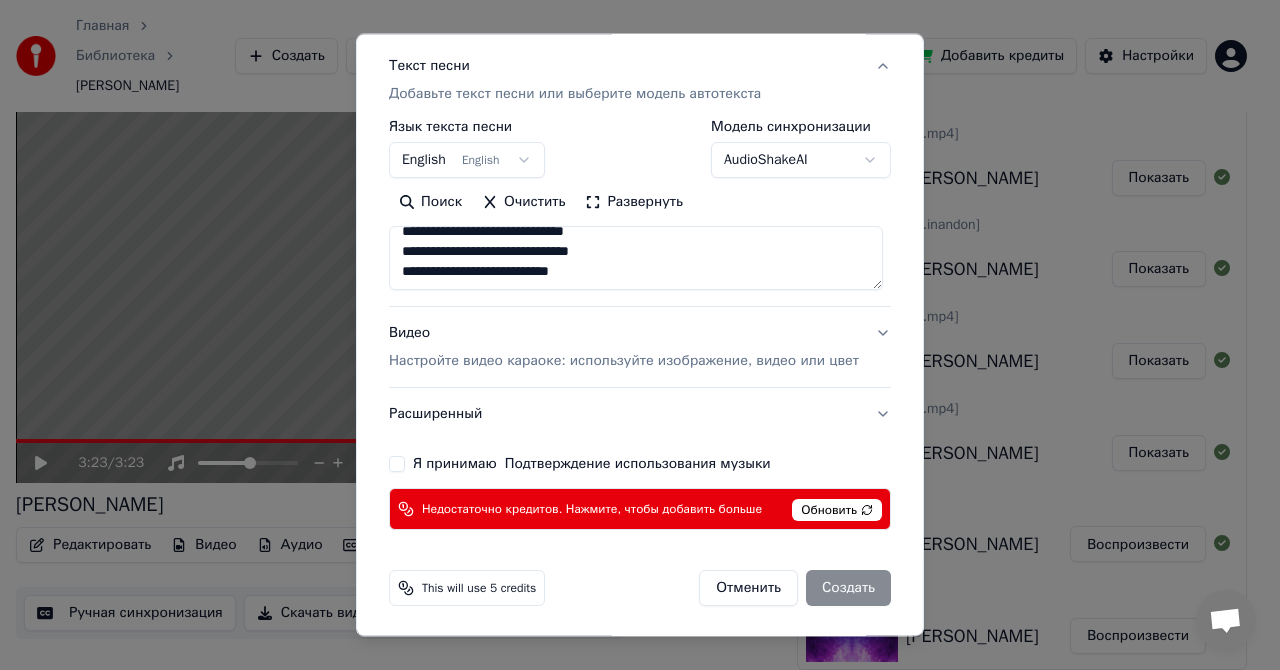 click on "Я принимаю   Подтверждение использования музыки" at bounding box center [397, 464] 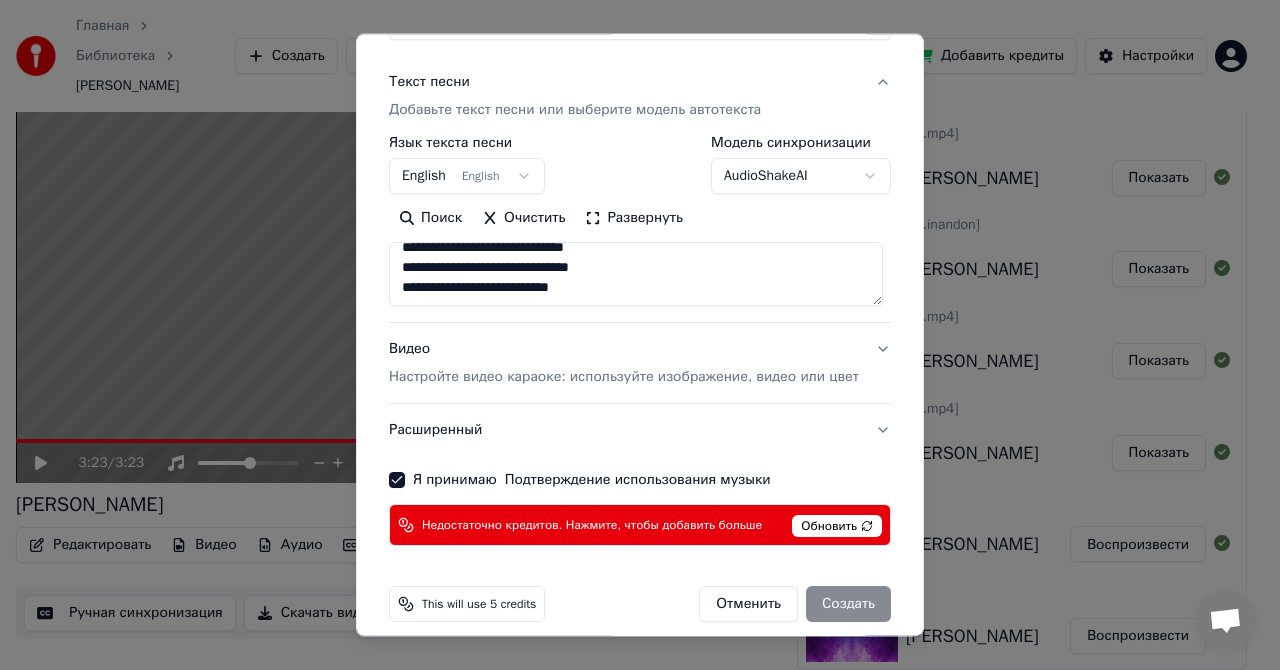 scroll, scrollTop: 244, scrollLeft: 0, axis: vertical 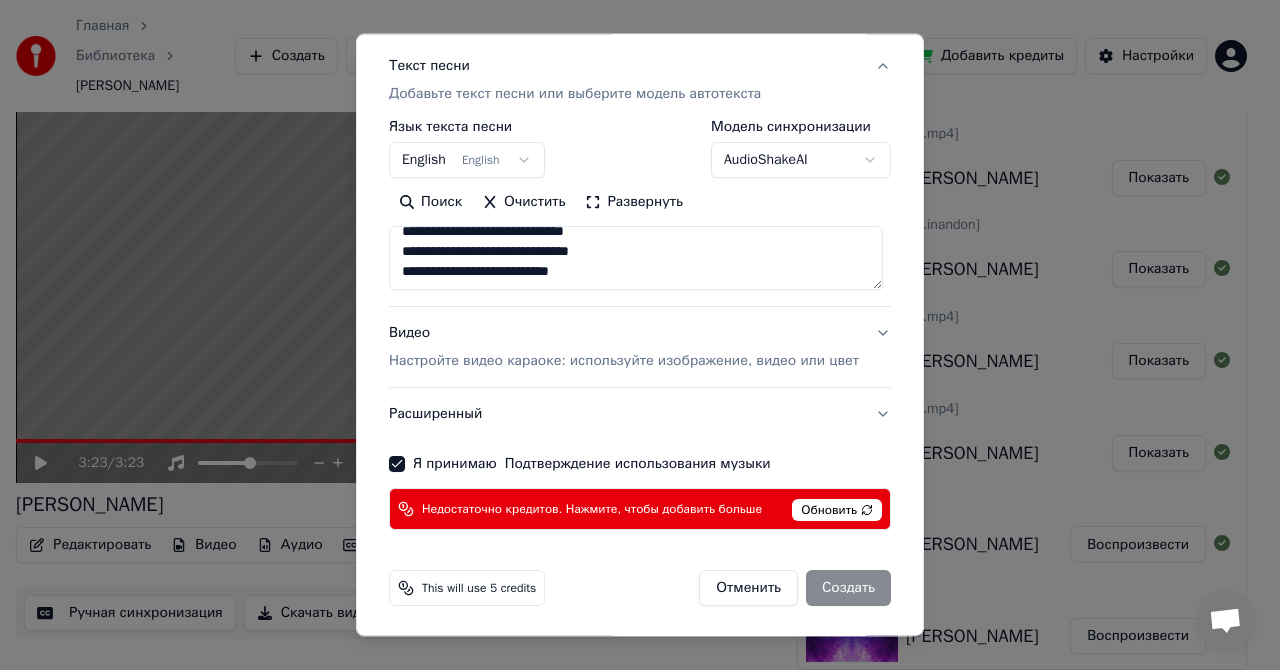 click on "Настройте видео караоке: используйте изображение, видео или цвет" at bounding box center [624, 361] 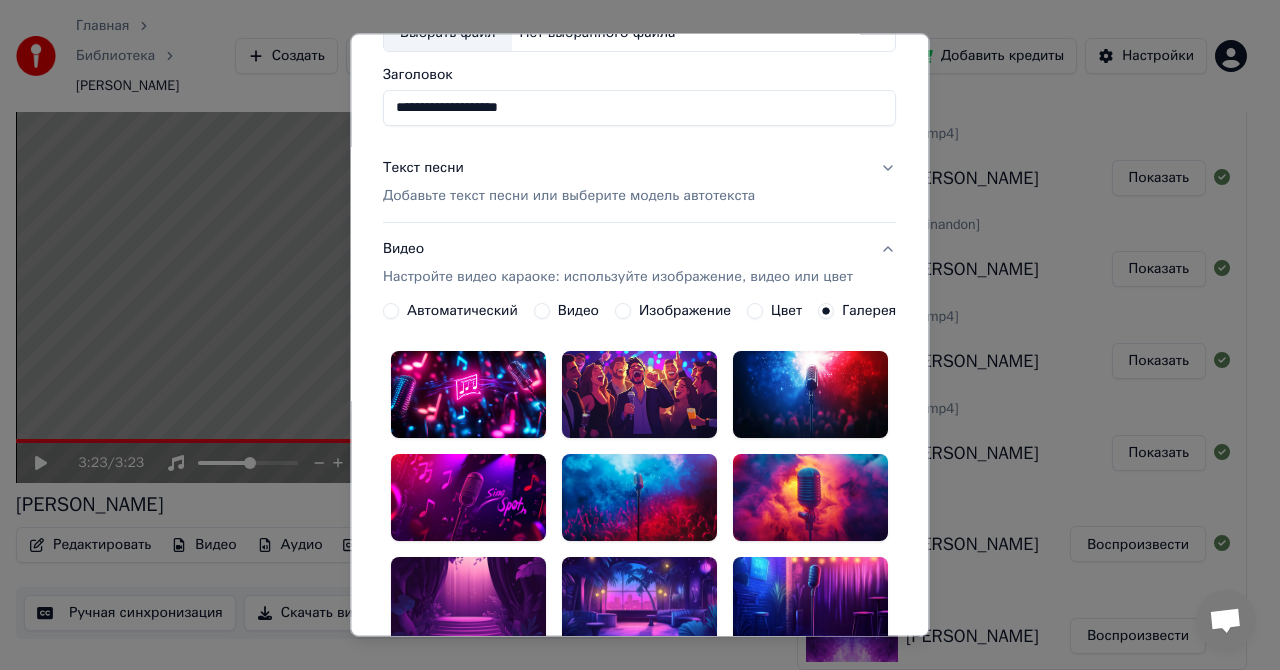 scroll, scrollTop: 0, scrollLeft: 0, axis: both 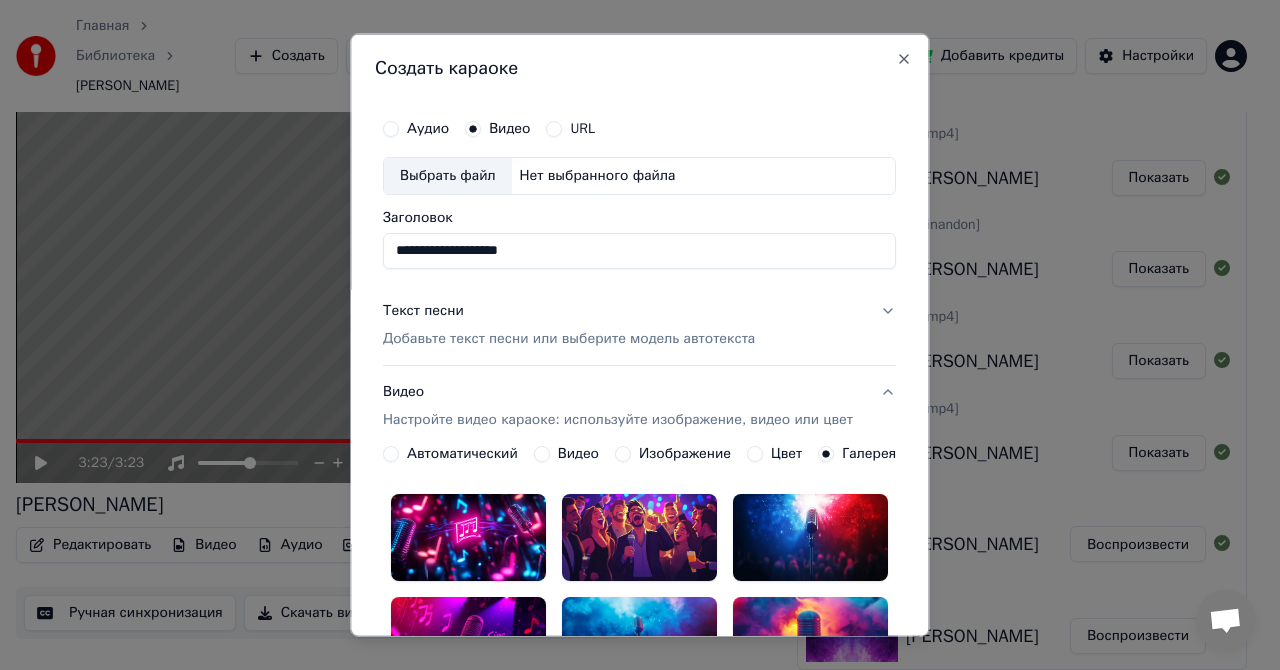 click on "Выбрать файл" at bounding box center (448, 176) 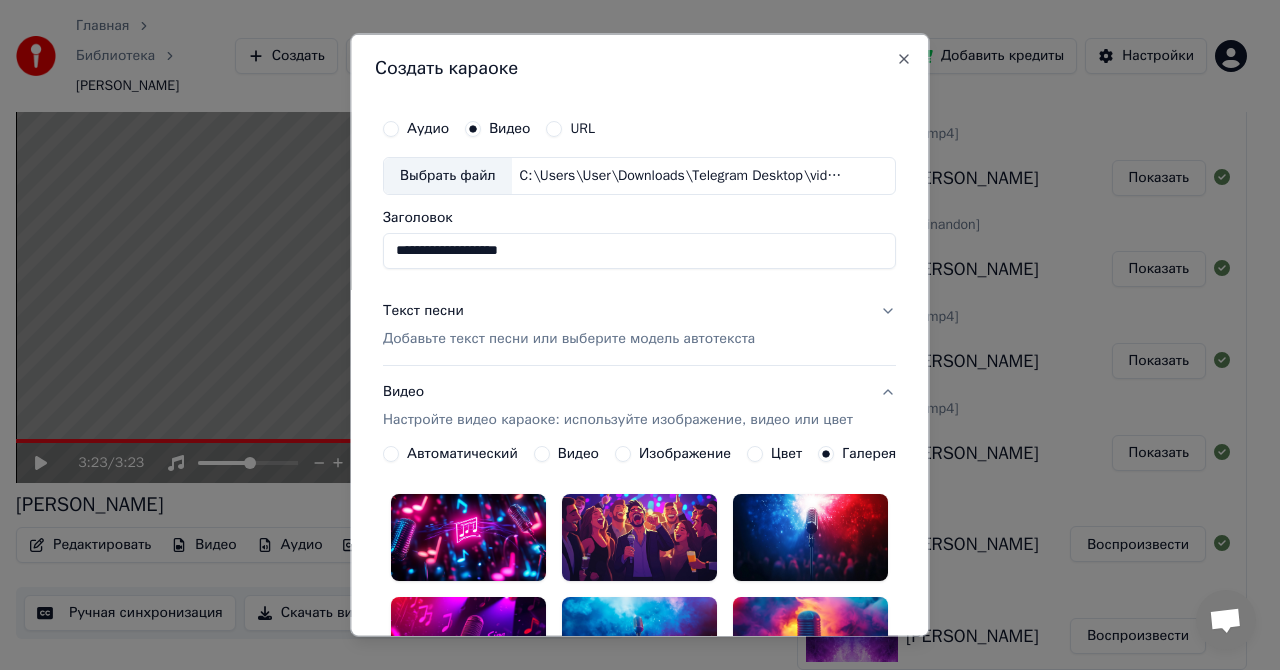 type on "**********" 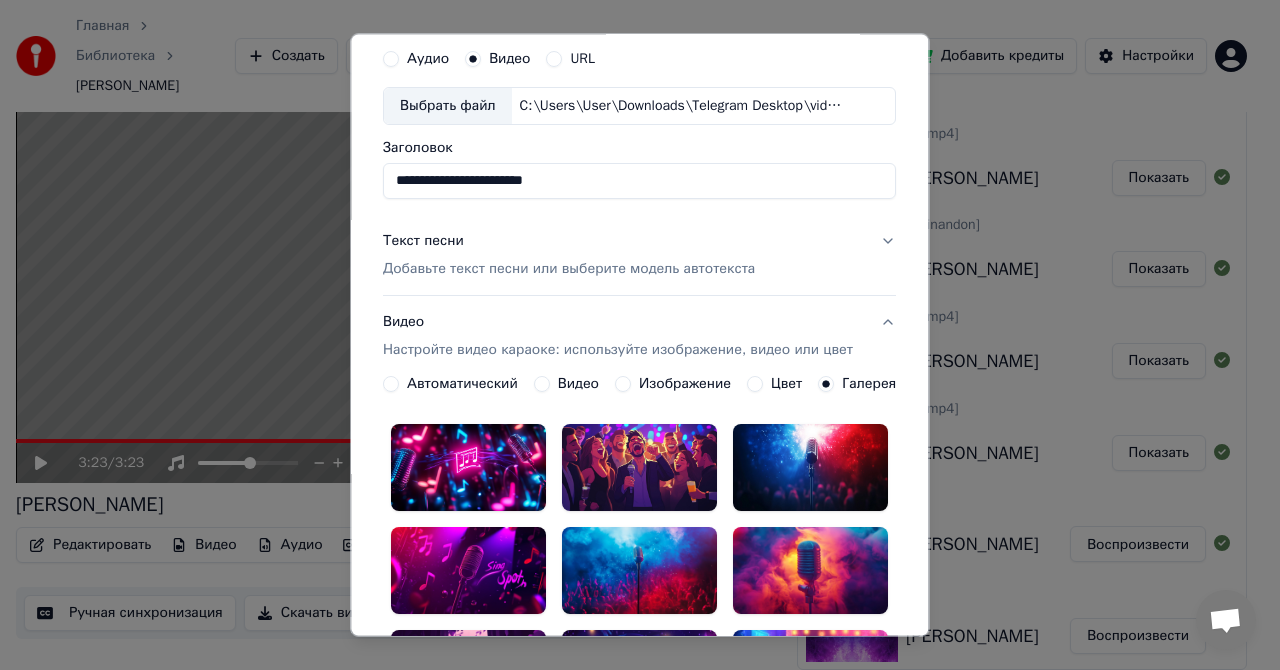scroll, scrollTop: 100, scrollLeft: 0, axis: vertical 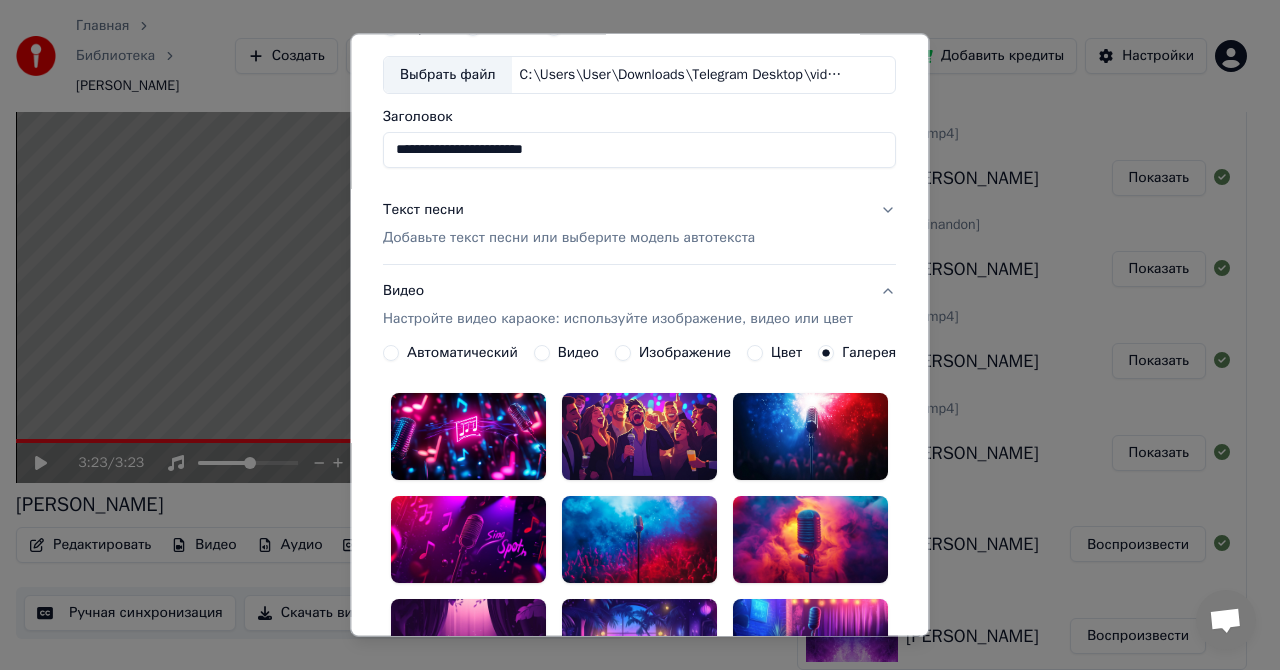 click on "Изображение" at bounding box center (623, 353) 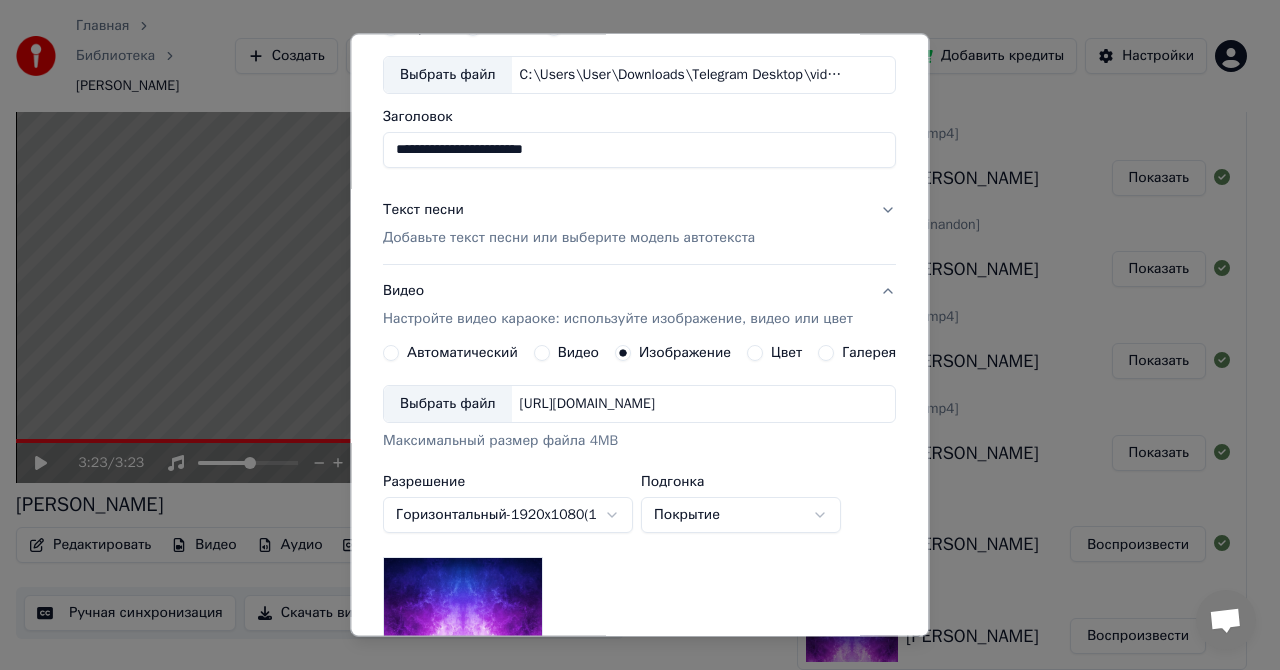click on "[URL][DOMAIN_NAME]" at bounding box center (587, 404) 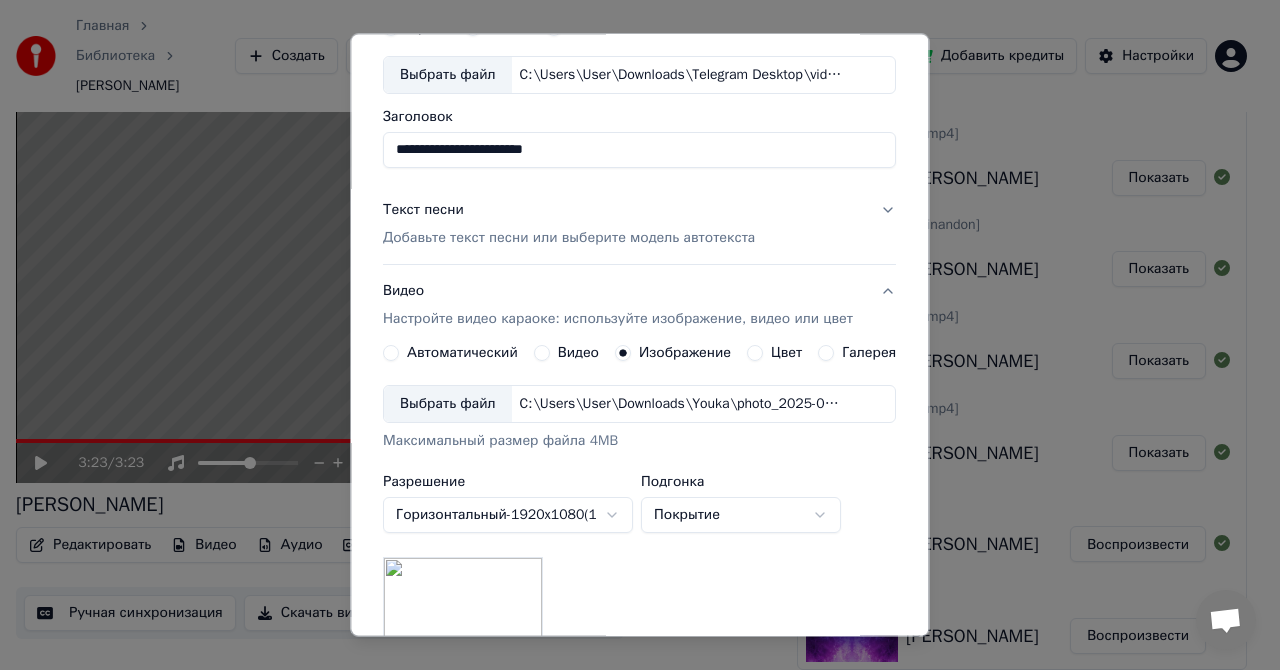 scroll, scrollTop: 452, scrollLeft: 0, axis: vertical 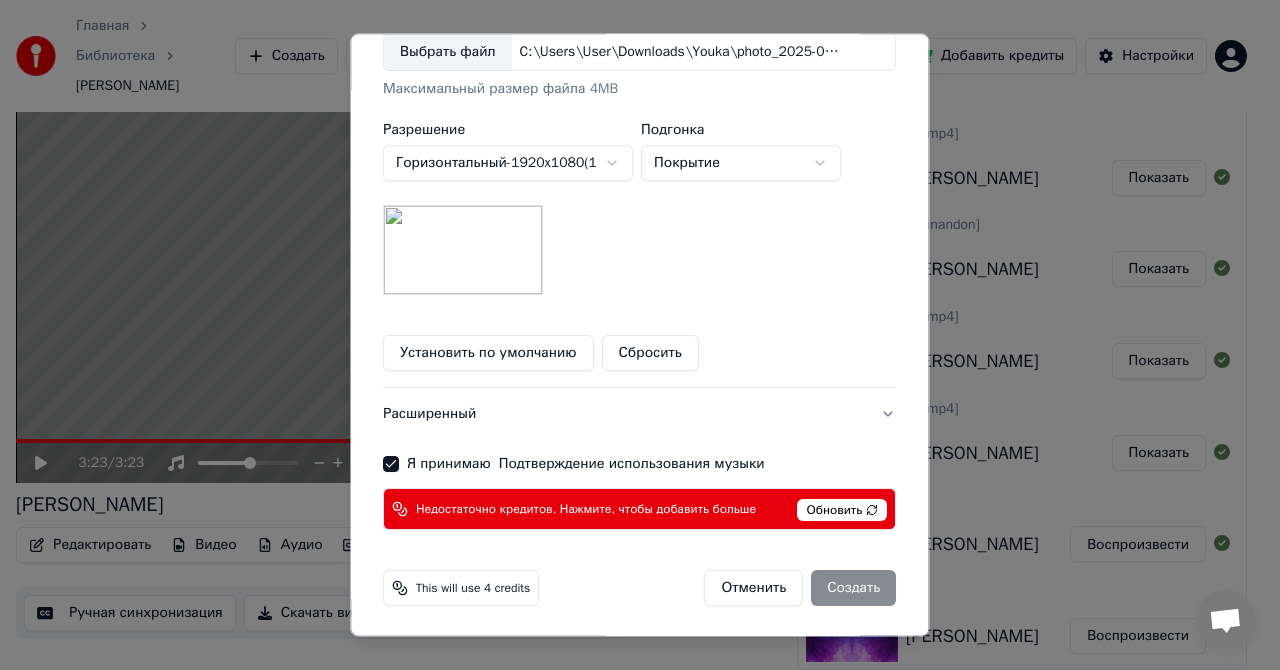 click on "Отменить Создать" at bounding box center [801, 588] 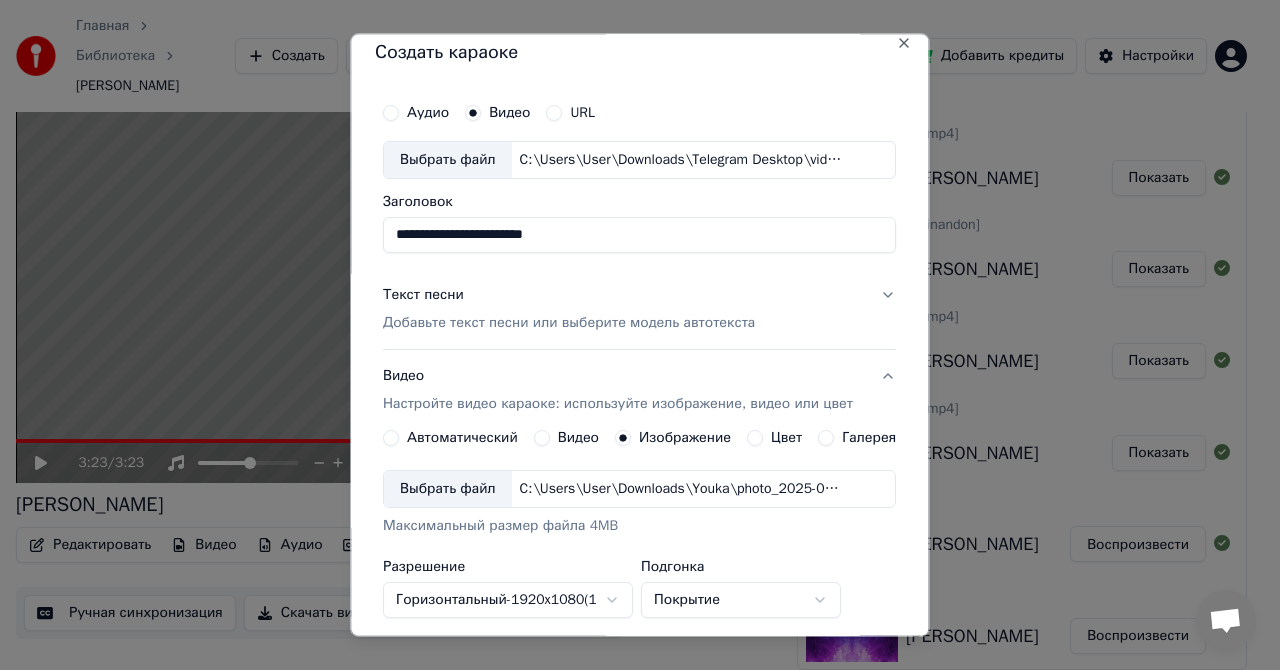 scroll, scrollTop: 0, scrollLeft: 0, axis: both 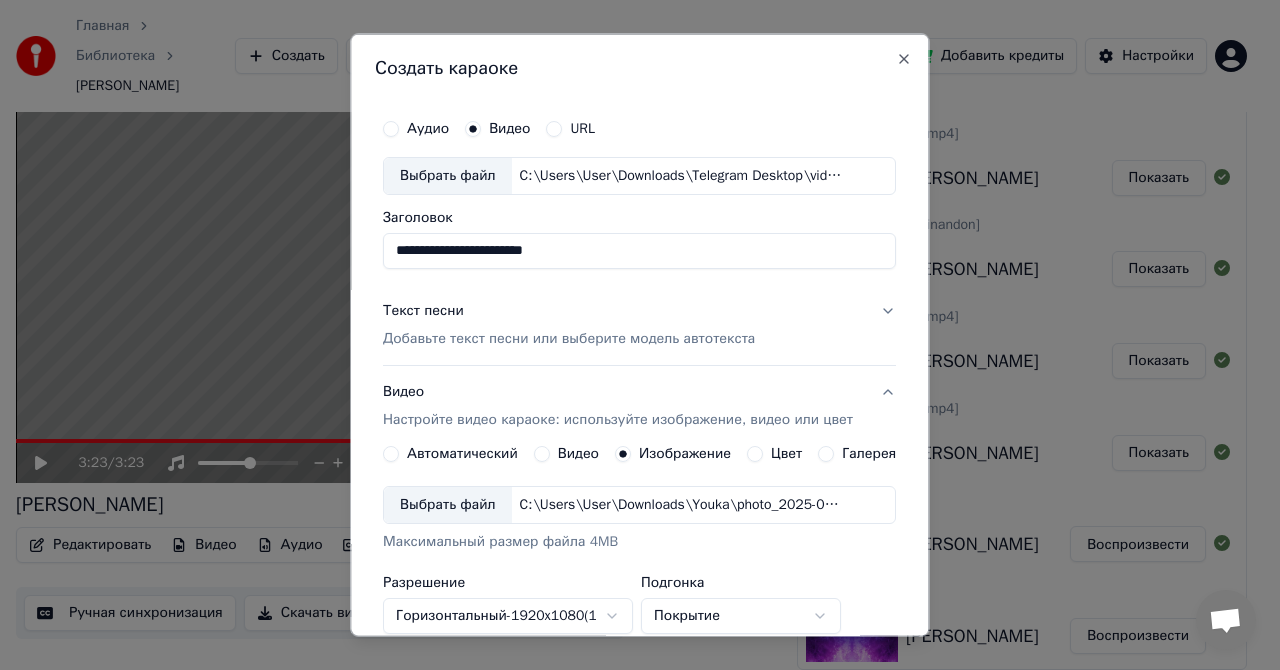 click on "Добавьте текст песни или выберите модель автотекста" at bounding box center (569, 338) 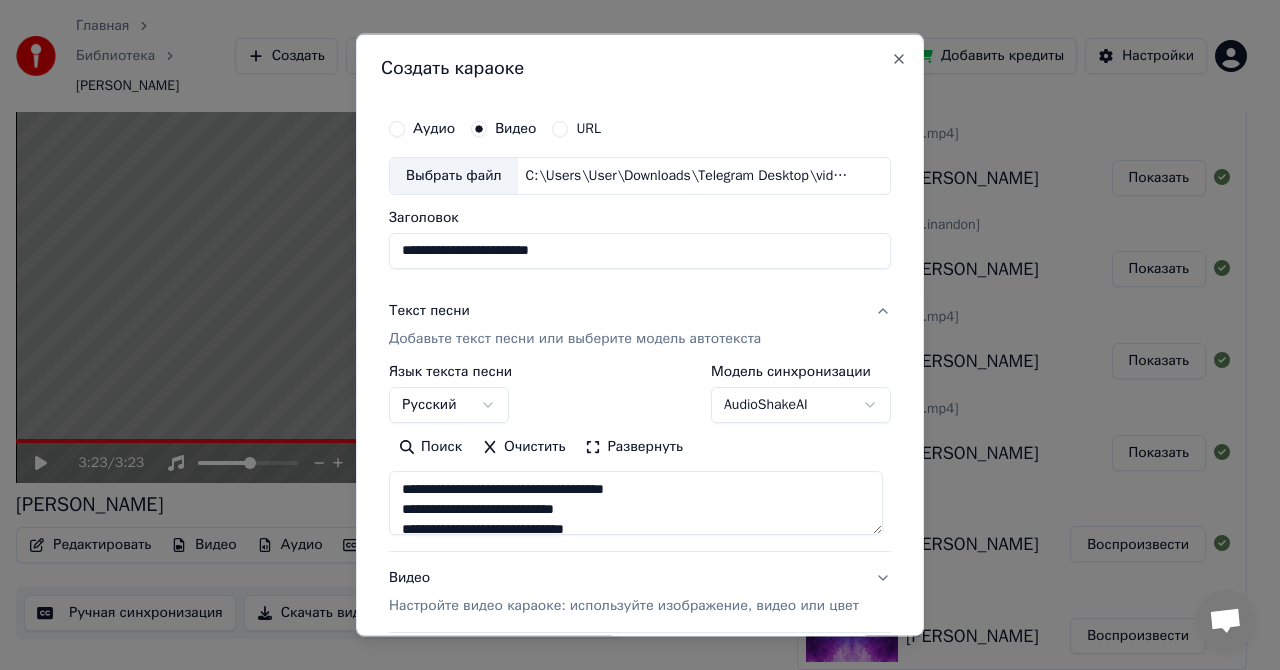 scroll, scrollTop: 300, scrollLeft: 0, axis: vertical 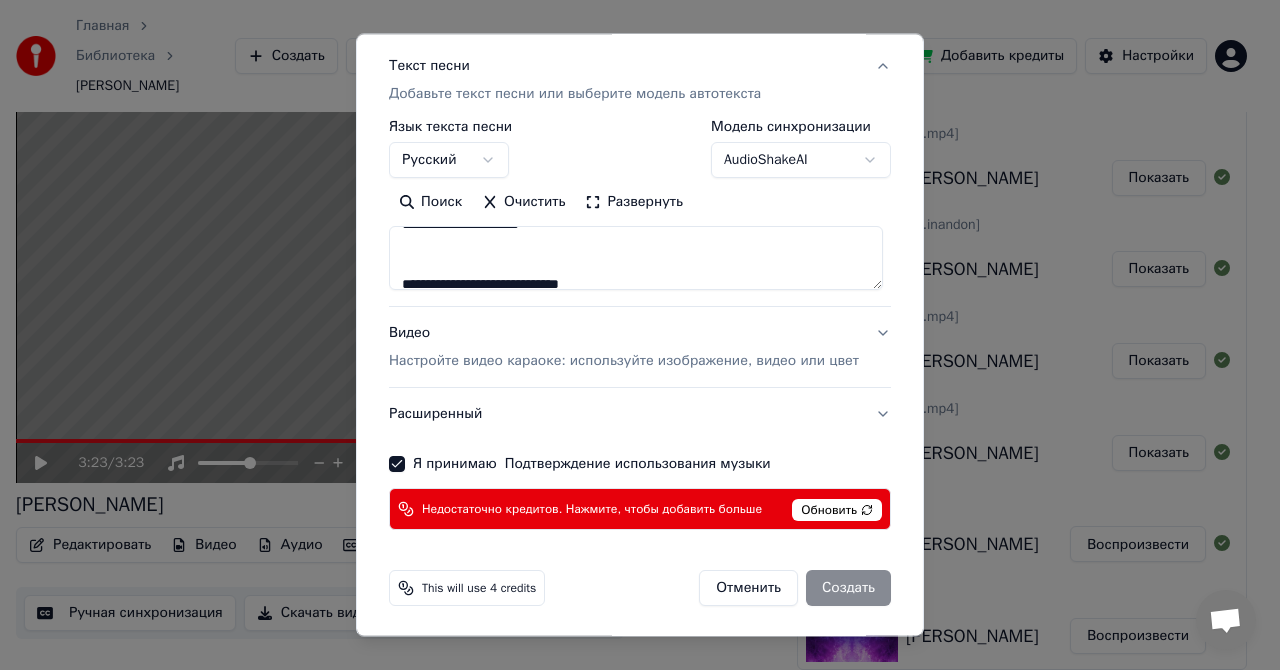 click on "Главная Библиотека [PERSON_NAME] Импортировать FAQ Видео-инструкции Кредиты 2 Добавить кредиты Настройки 3:23  /  3:23 Васильки BPM 181 Тональность D# Редактировать Видео Аудио Субтитры Загрузить Облачная библиотека Ручная синхронизация Скачать видео Открыть двойной экран Очередь ( 1 ) Задания Библиотека Экспортировать [.mp4] [PERSON_NAME] Экспортировать [.mp4] [PERSON_NAME] Экспортировать [.[PERSON_NAME]] [PERSON_NAME] Показать Экспортировать [.mp4] [PERSON_NAME] Экспортировать [.mp4] [PERSON_NAME] Изменить фон [PERSON_NAME] Создать караоке [PERSON_NAME] URL" at bounding box center (631, 276) 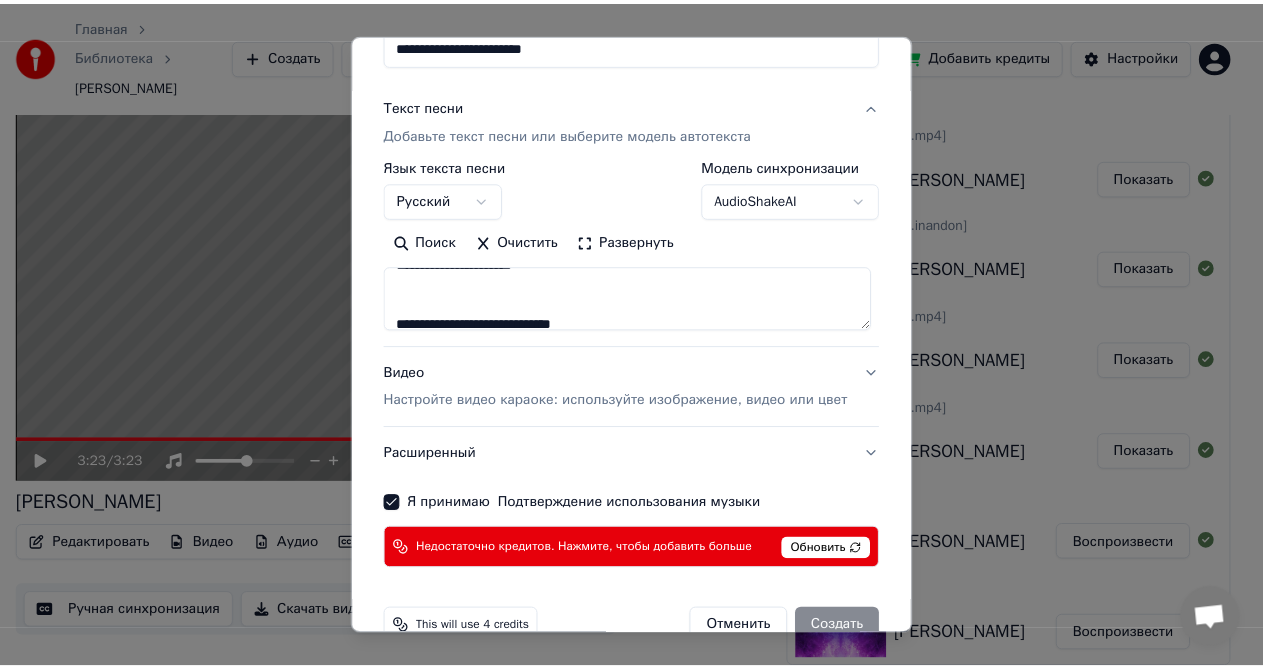 scroll, scrollTop: 29, scrollLeft: 0, axis: vertical 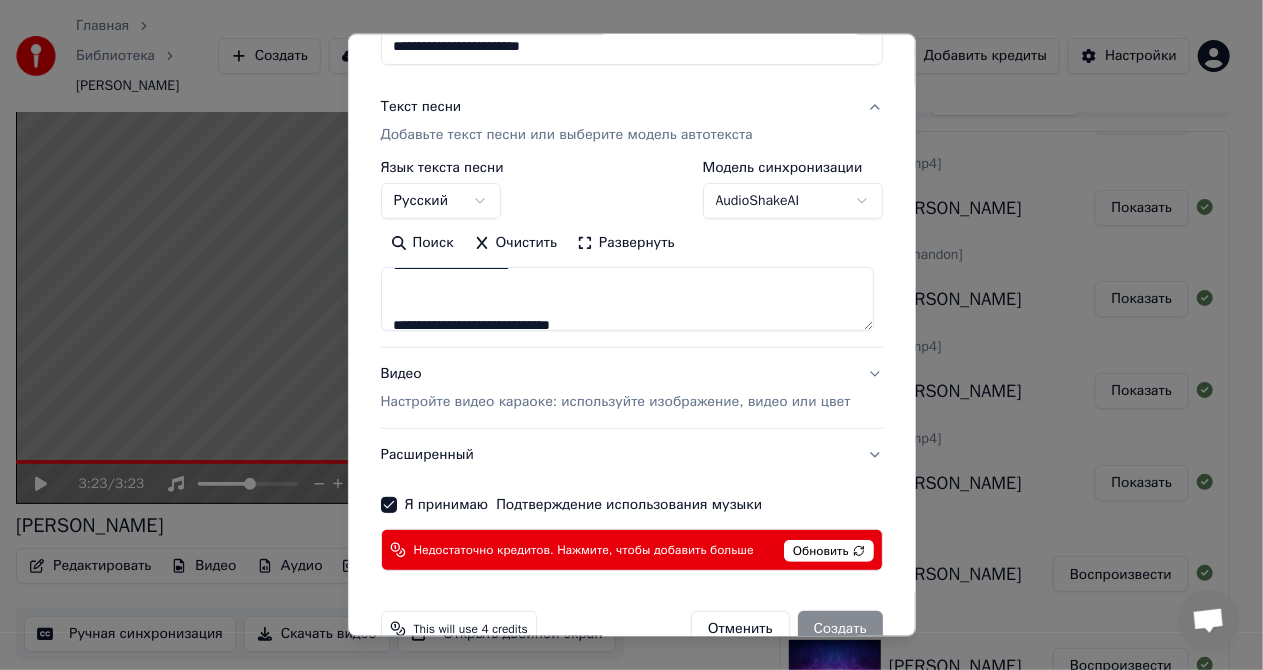 type 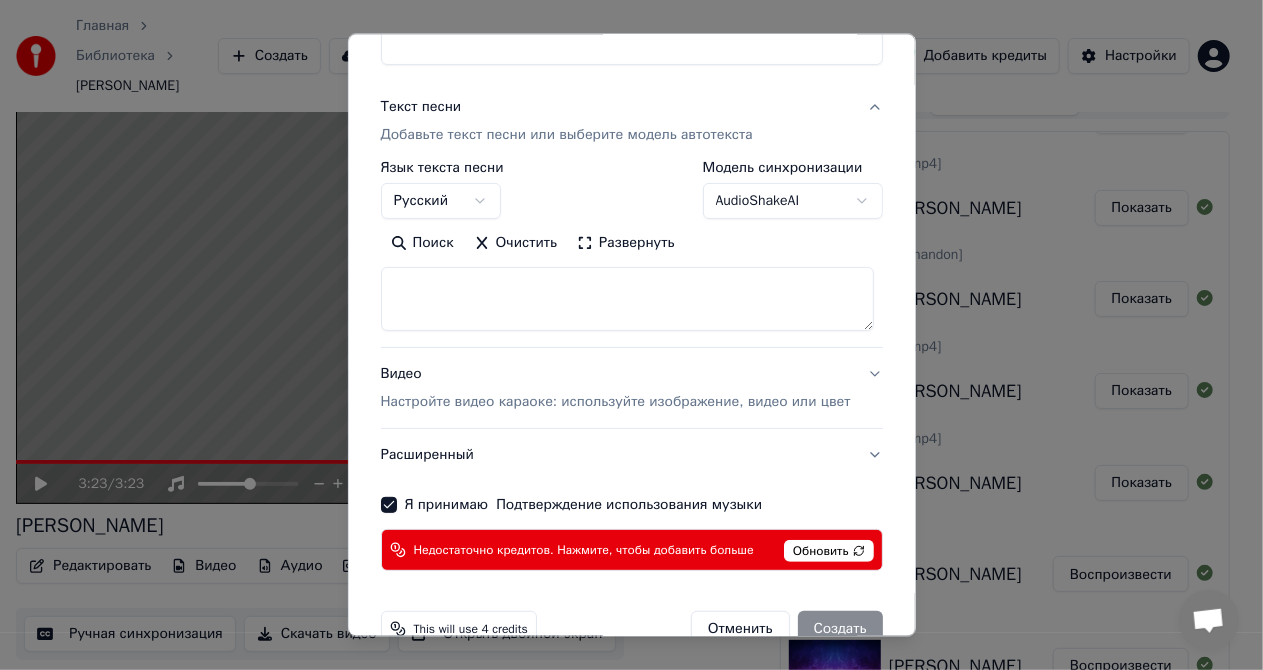 scroll, scrollTop: 0, scrollLeft: 0, axis: both 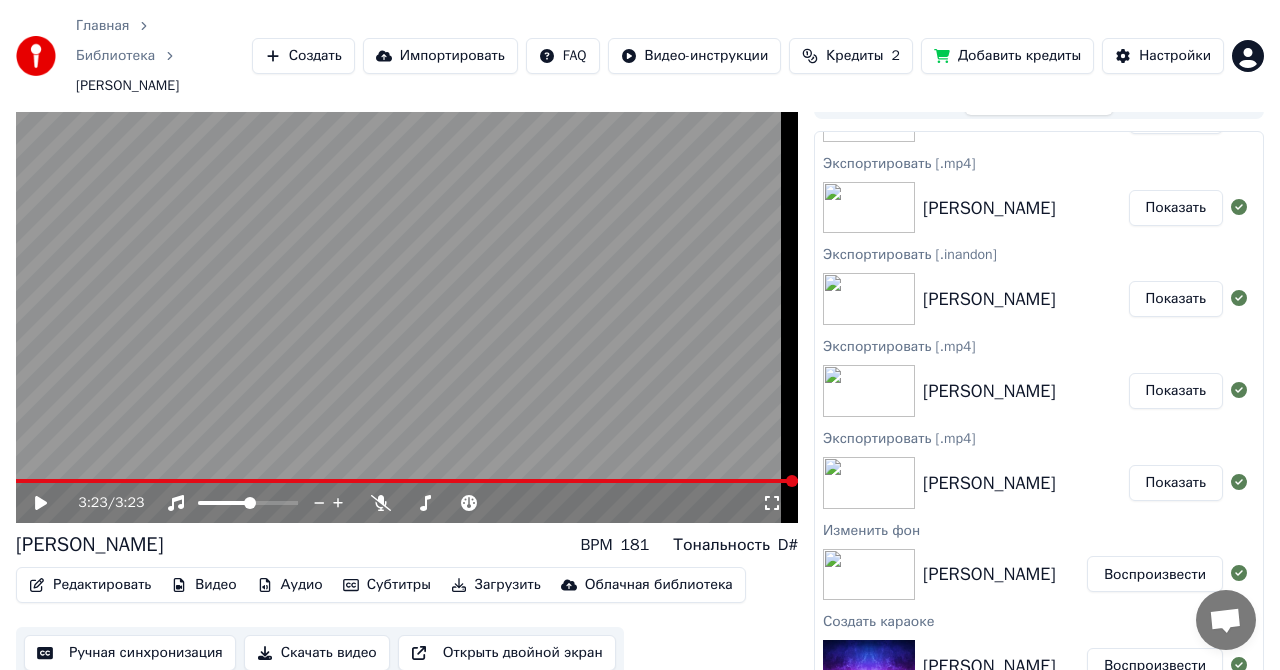 click on "Главная Библиотека [PERSON_NAME] Импортировать FAQ Видео-инструкции Кредиты 2 Добавить кредиты Настройки 3:23  /  3:23 Васильки BPM 181 Тональность D# Редактировать Видео Аудио Субтитры Загрузить Облачная библиотека Ручная синхронизация Скачать видео Открыть двойной экран Очередь ( 1 ) Задания Библиотека Экспортировать [.mp4] [PERSON_NAME] Экспортировать [.mp4] [PERSON_NAME] Экспортировать [.[PERSON_NAME]] [PERSON_NAME] Показать Экспортировать [.mp4] [PERSON_NAME] Экспортировать [.mp4] [PERSON_NAME] Показать Изменить фон [PERSON_NAME] Создать караоке [PERSON_NAME]" at bounding box center (640, 306) 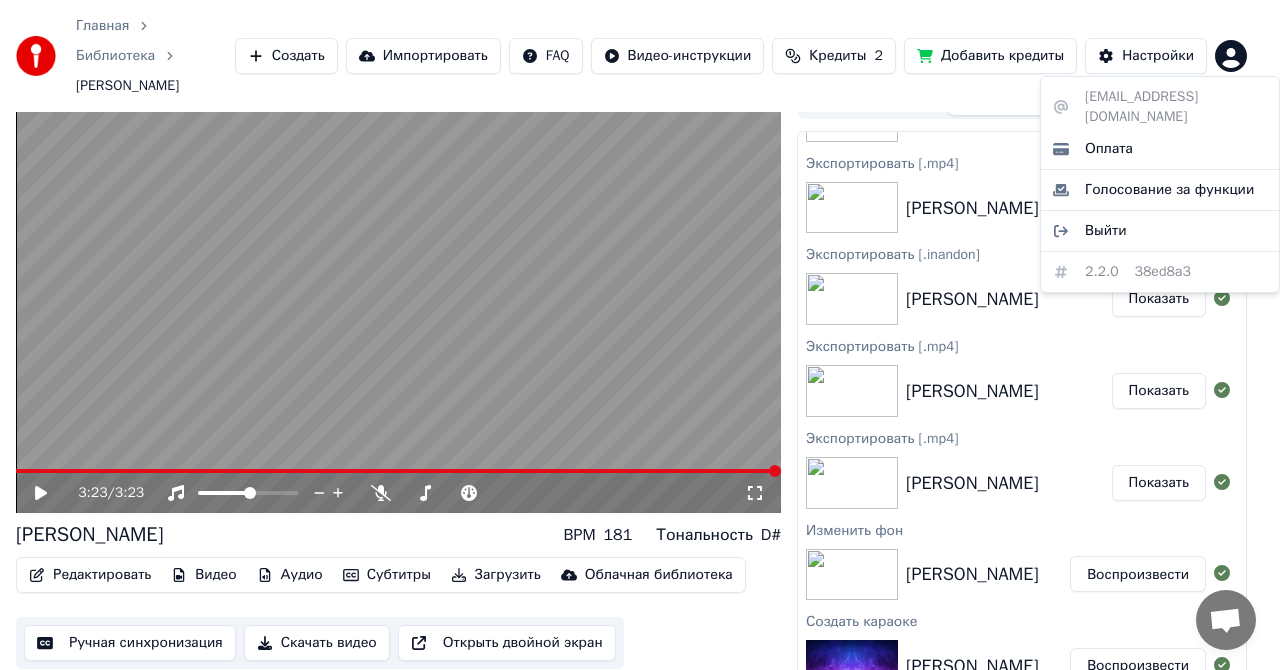click on "Главная Библиотека [PERSON_NAME] Импортировать FAQ Видео-инструкции Кредиты 2 Добавить кредиты Настройки 3:23  /  3:23 Васильки BPM 181 Тональность D# Редактировать Видео Аудио Субтитры Загрузить Облачная библиотека Ручная синхронизация Скачать видео Открыть двойной экран Очередь ( 1 ) Задания Библиотека Экспортировать [.mp4] [PERSON_NAME] Экспортировать [.mp4] [PERSON_NAME] Экспортировать [.[PERSON_NAME]] [PERSON_NAME] Показать Экспортировать [.mp4] [PERSON_NAME] Экспортировать [.mp4] [PERSON_NAME] Показать Изменить фон [PERSON_NAME] Создать караоке [PERSON_NAME]" at bounding box center [640, 306] 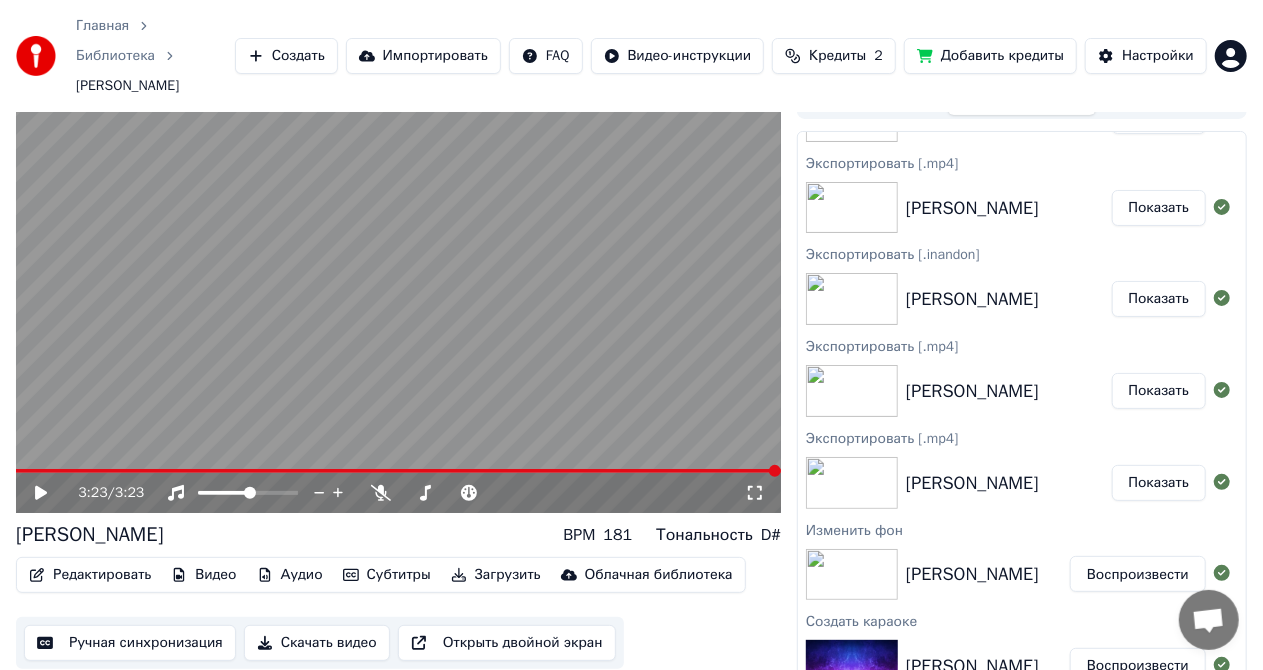 click on "Кредиты" at bounding box center (837, 56) 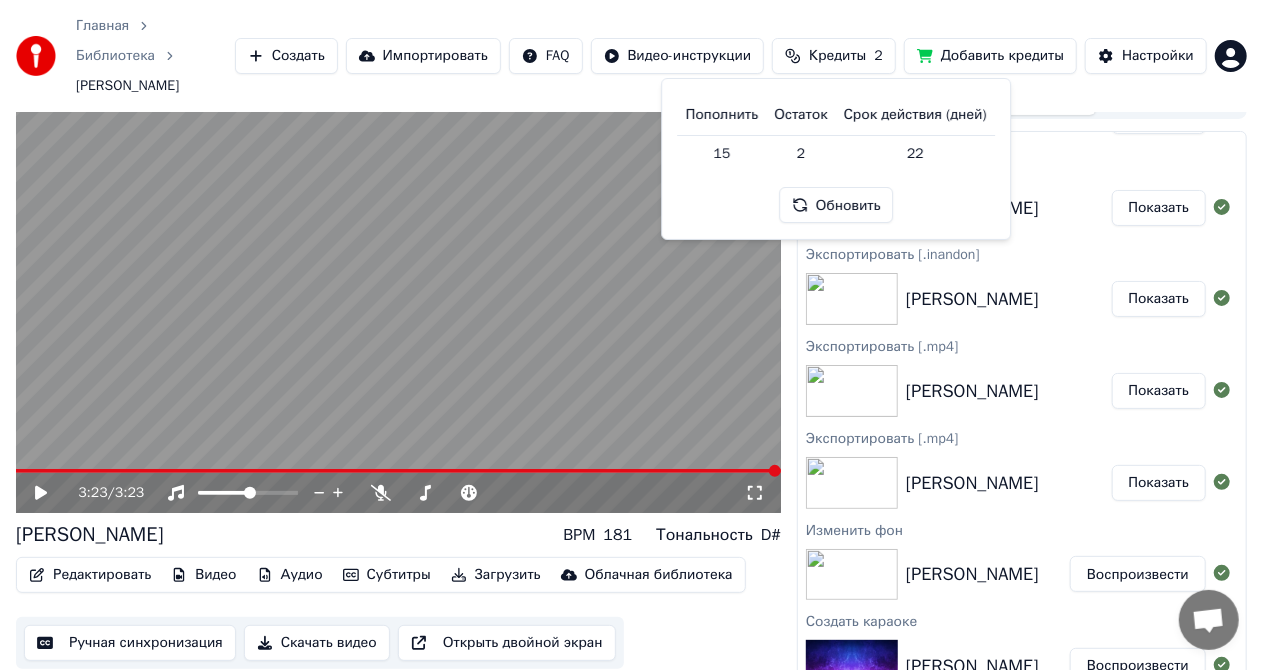 click on "Обновить" at bounding box center [836, 205] 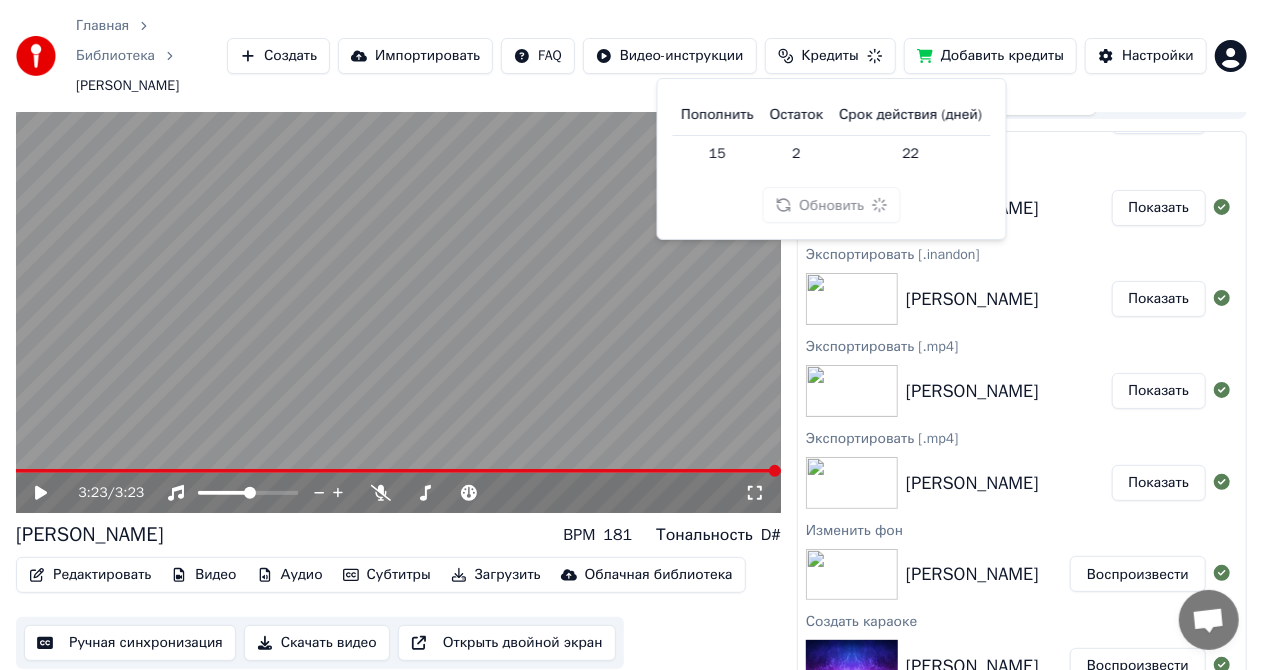 click on "Пополнить" at bounding box center (717, 115) 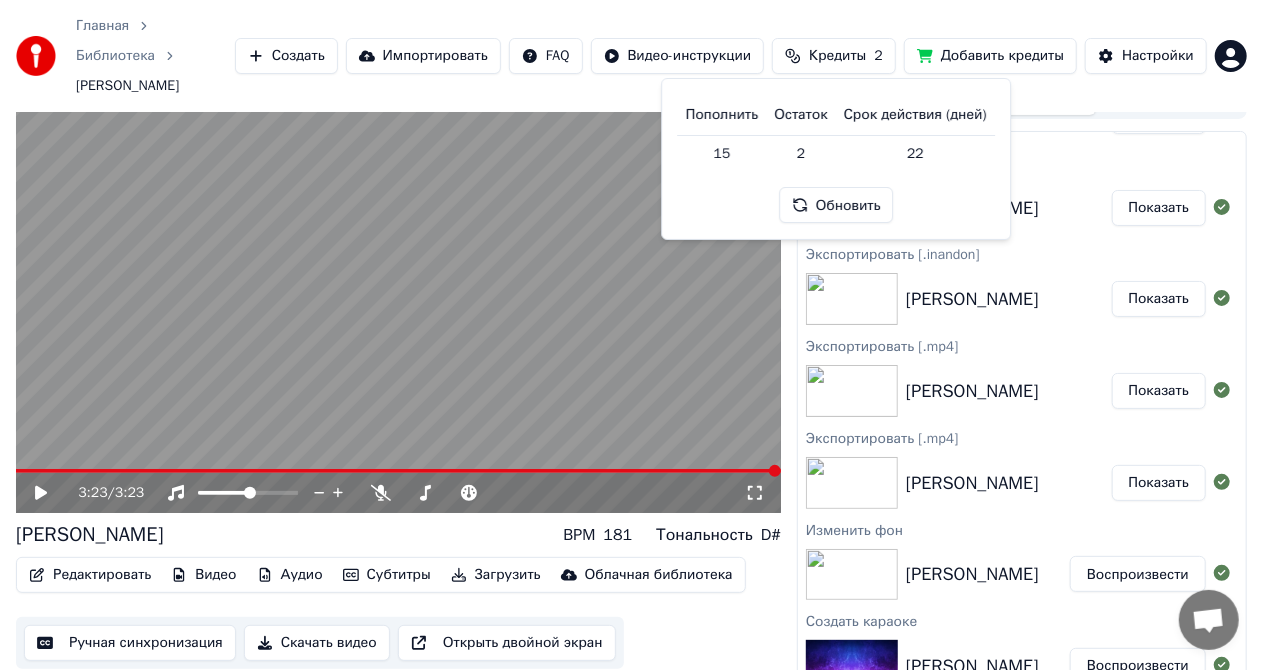 drag, startPoint x: 722, startPoint y: 168, endPoint x: 730, endPoint y: 152, distance: 17.888544 